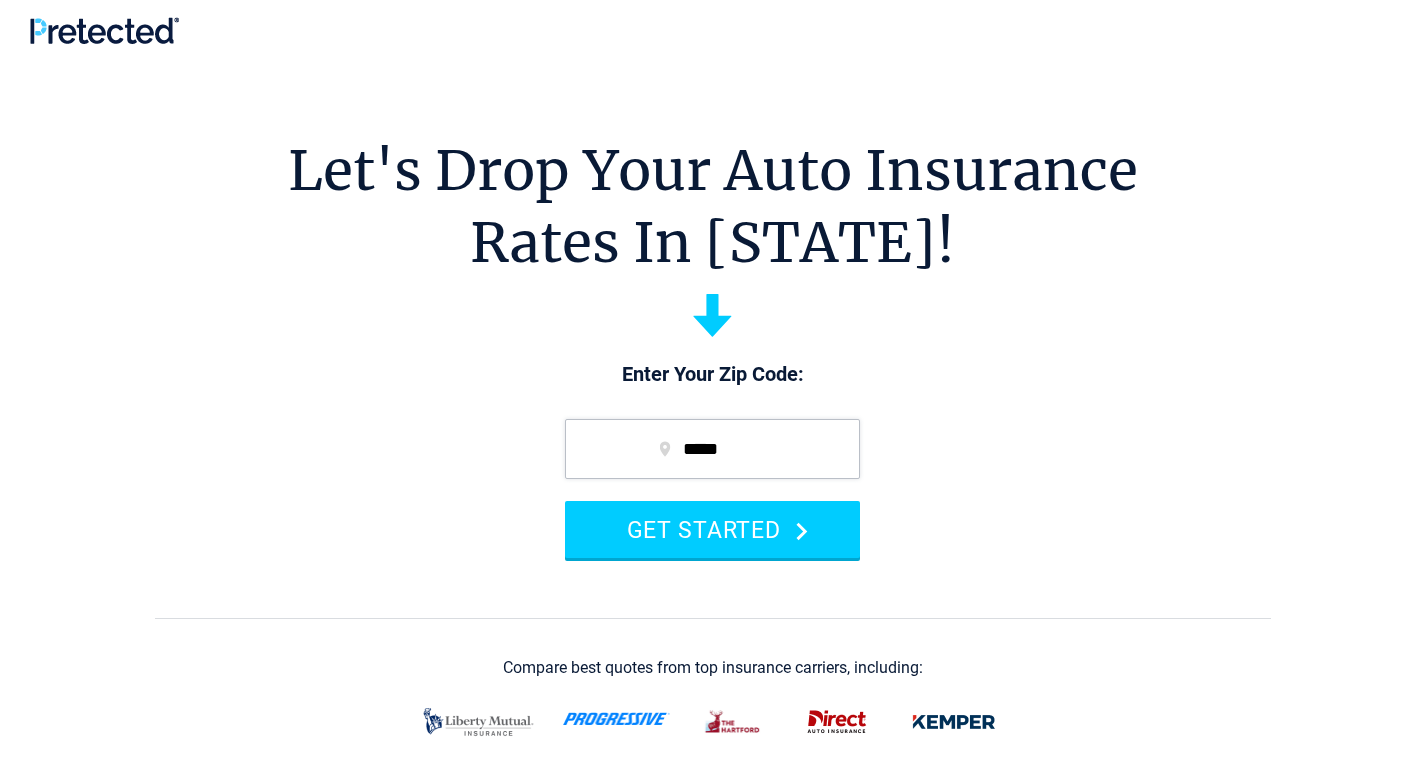 scroll, scrollTop: 0, scrollLeft: 0, axis: both 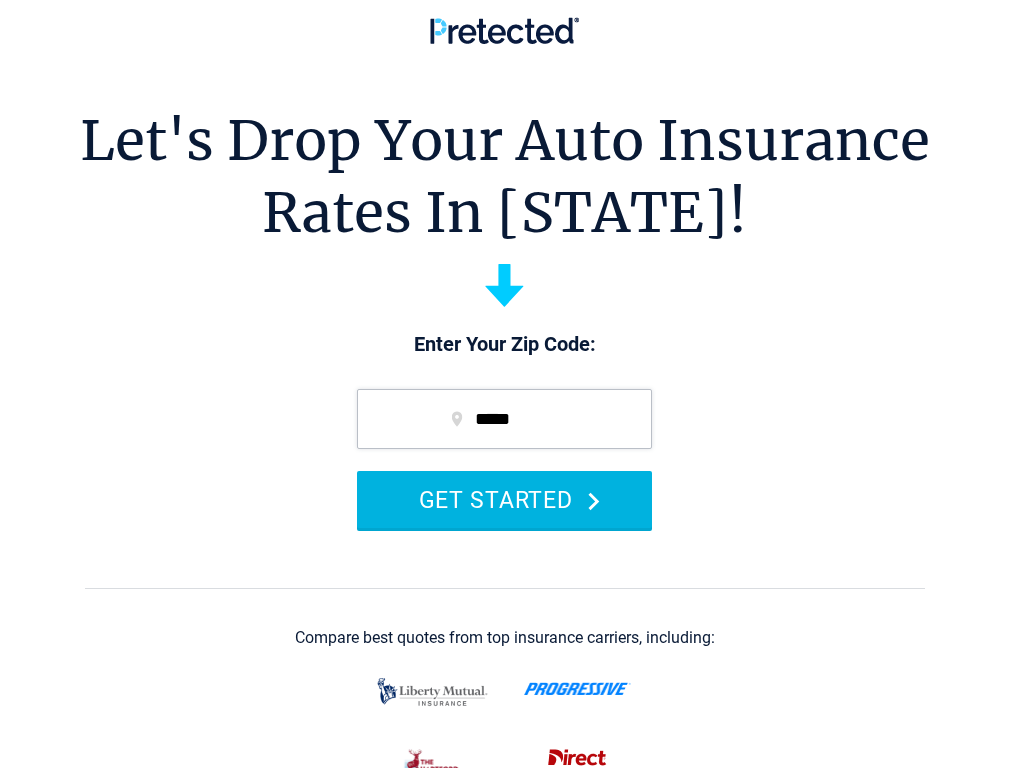click on "GET STARTED" at bounding box center (504, 499) 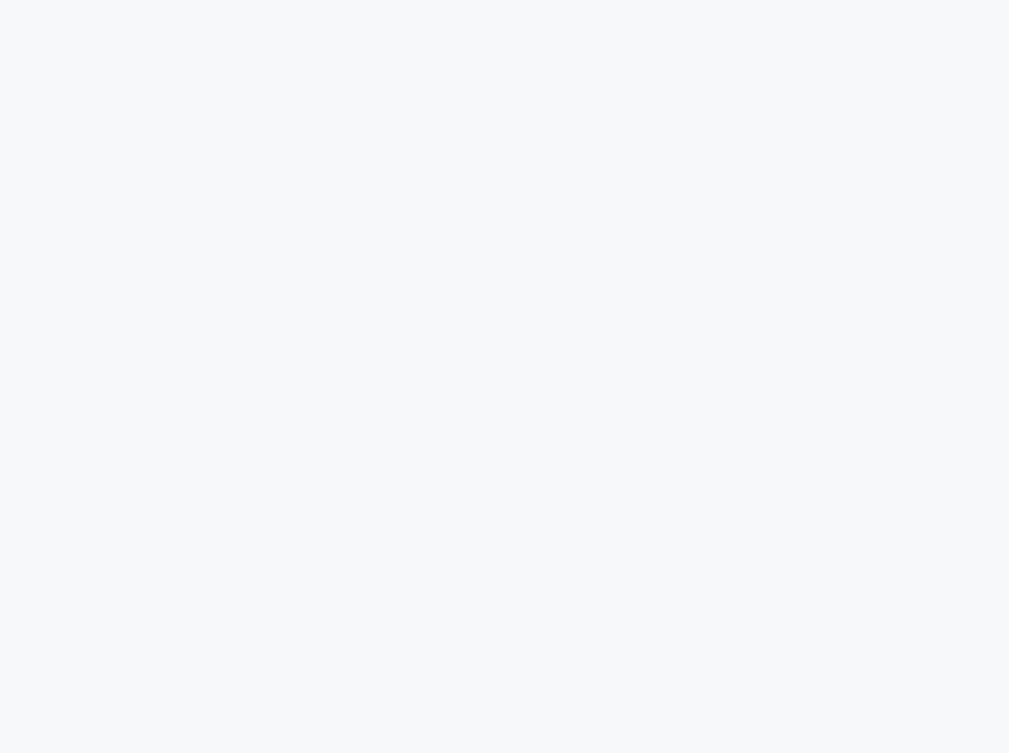 scroll, scrollTop: 0, scrollLeft: 0, axis: both 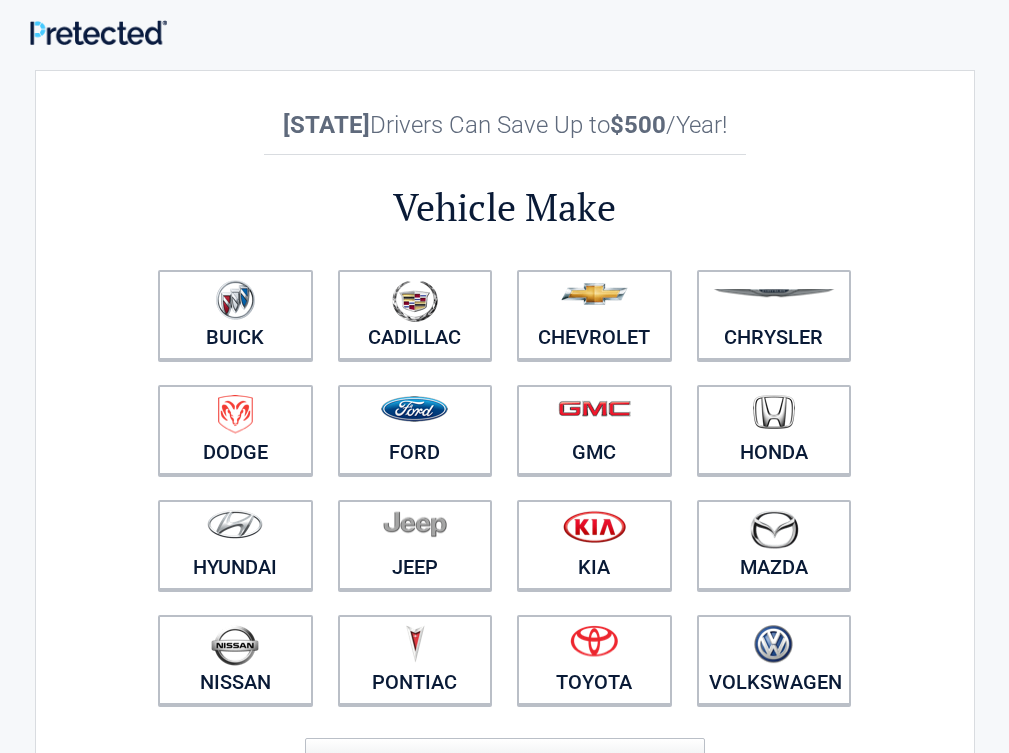click on "**********" at bounding box center (505, 571) 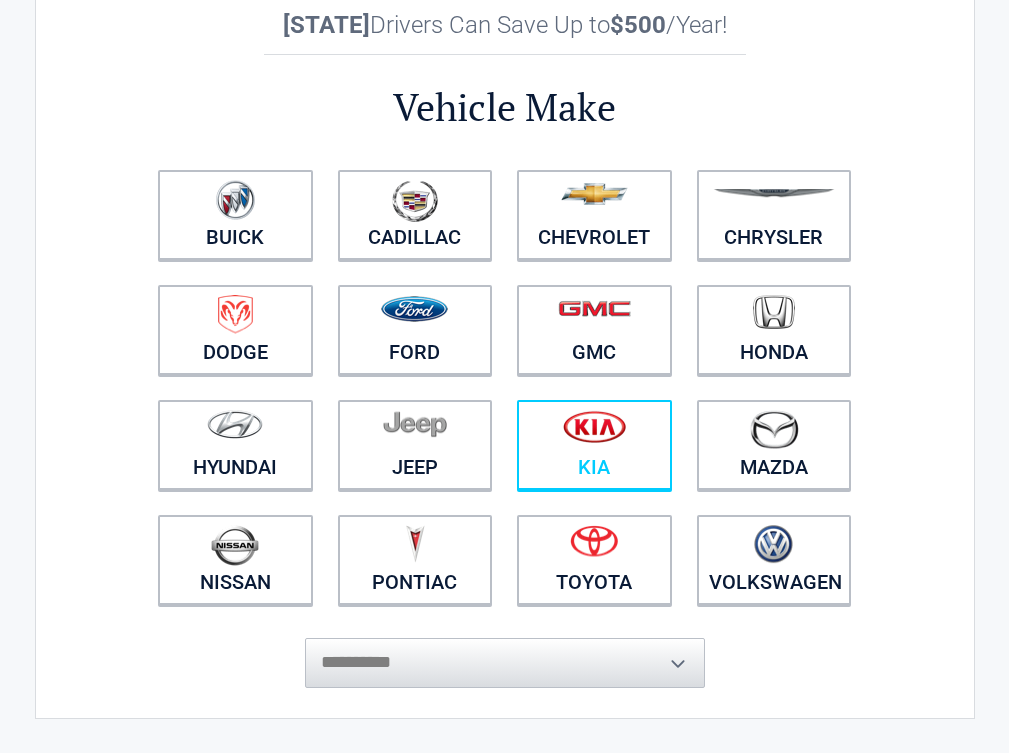 scroll, scrollTop: 300, scrollLeft: 0, axis: vertical 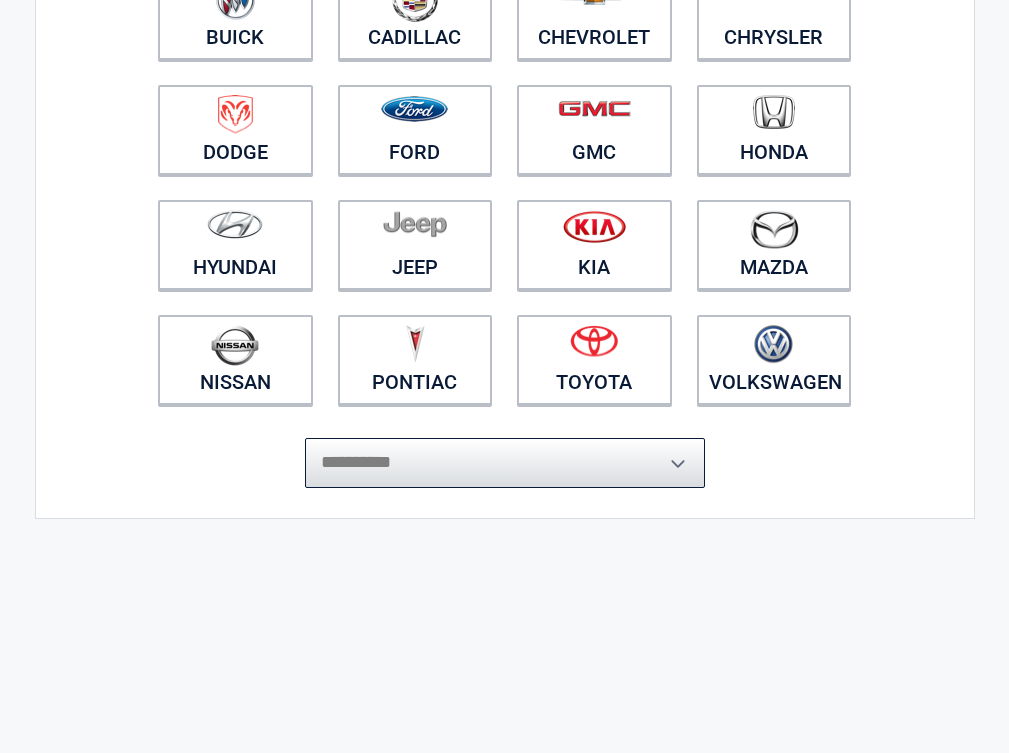 select on "*******" 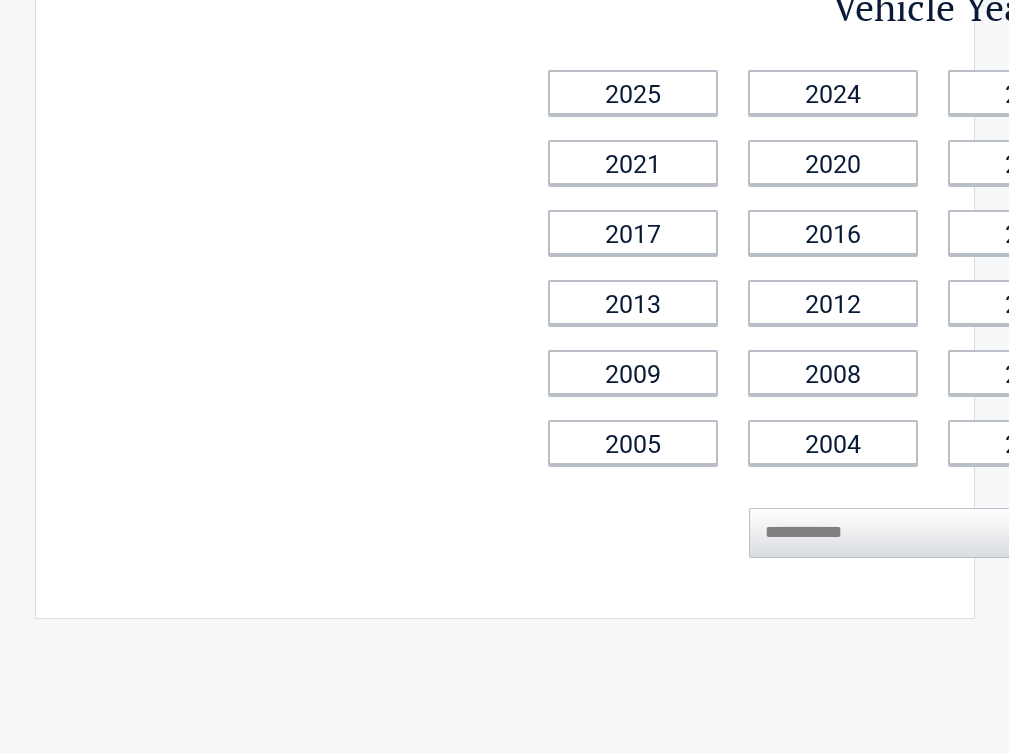 scroll, scrollTop: 0, scrollLeft: 0, axis: both 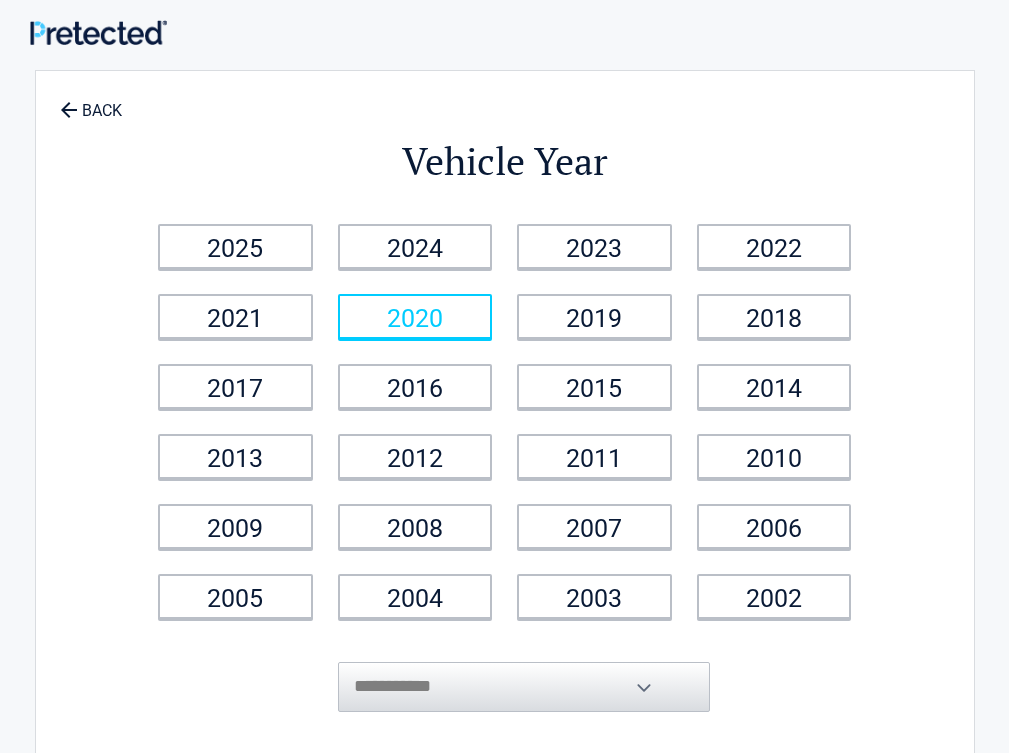 click on "2020" at bounding box center (415, 316) 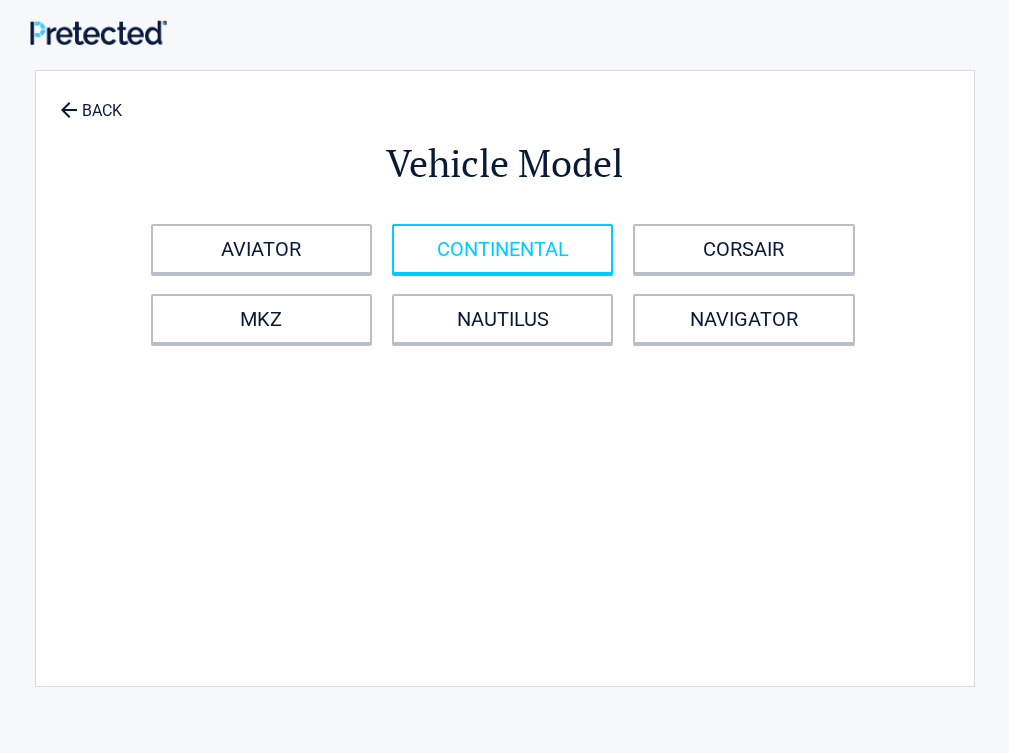 click on "CONTINENTAL" at bounding box center [502, 249] 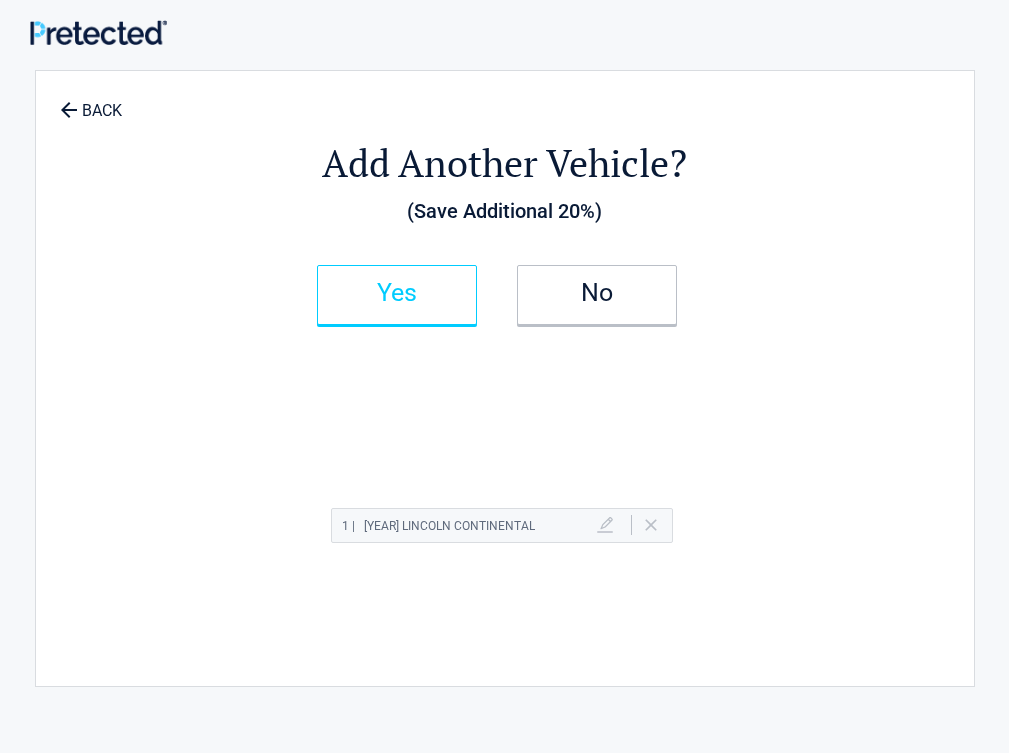 click on "Yes" at bounding box center (397, 295) 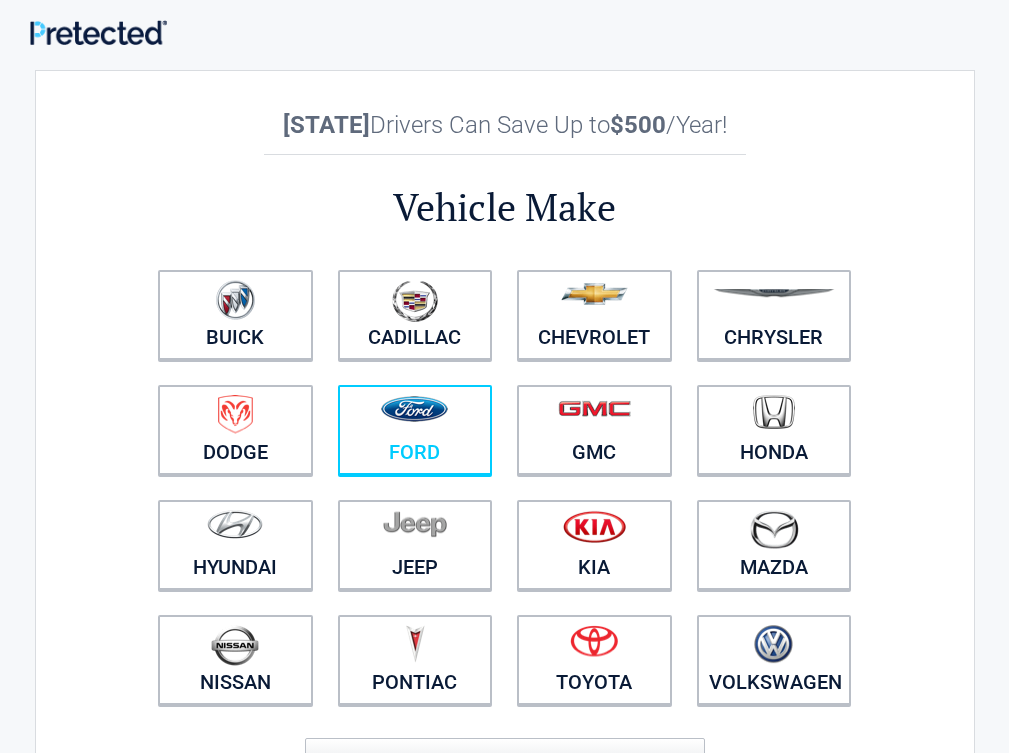 click on "Ford" at bounding box center (415, 430) 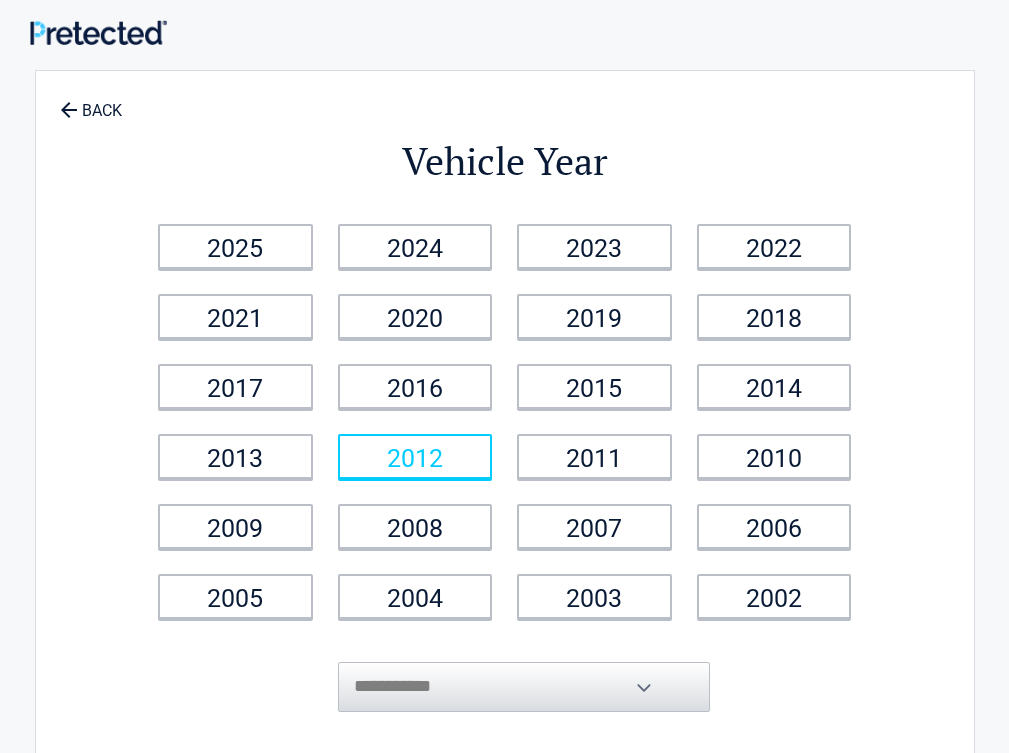 click on "2012" at bounding box center [415, 456] 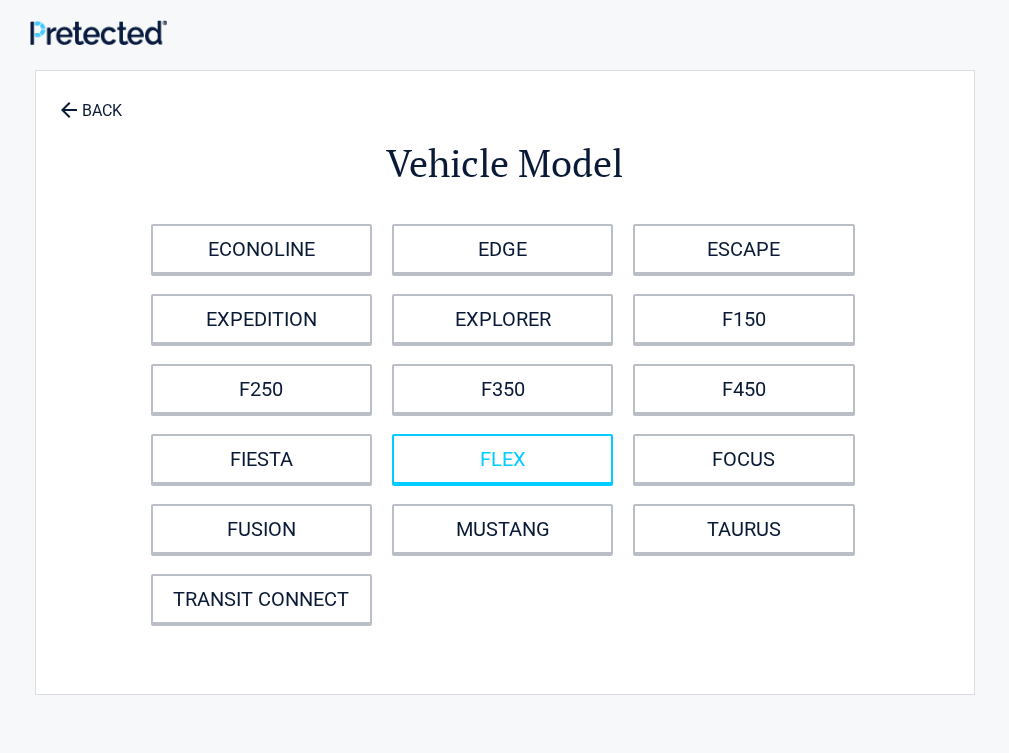 click on "Vehicle Model
ECONOLINE EDGE ESCAPE EXPEDITION EXPLORER F150 F250 F350 F450 FIESTA FLEX FOCUS FUSION MUSTANG TAURUS TRANSIT CONNECT" at bounding box center [505, 372] 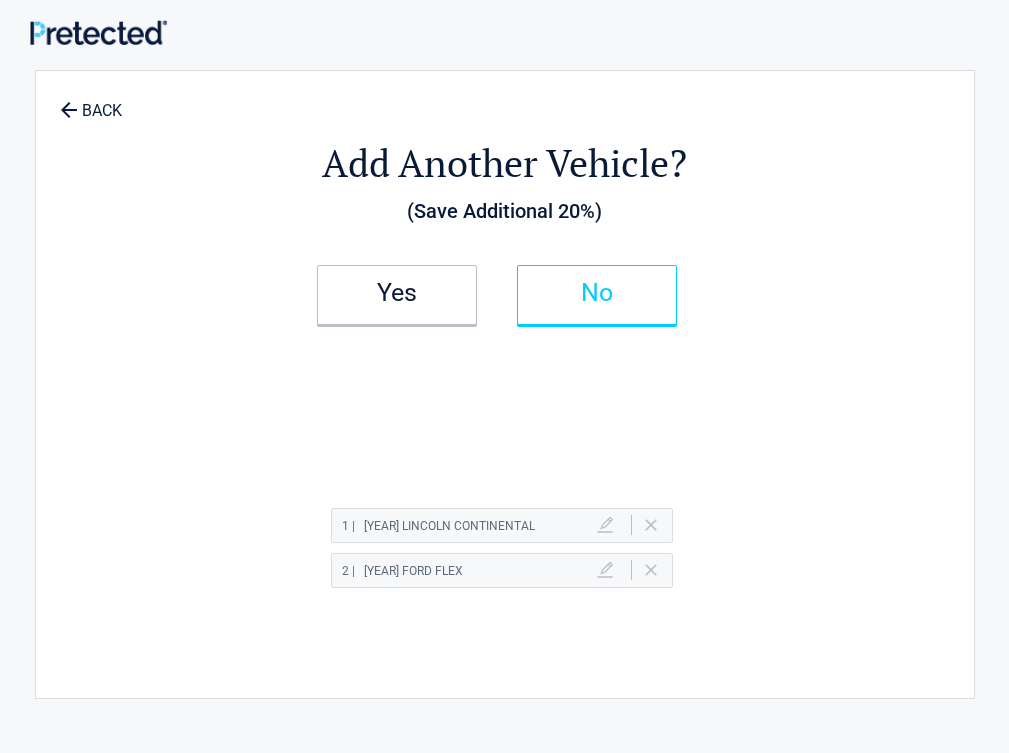 click on "No" at bounding box center (597, 295) 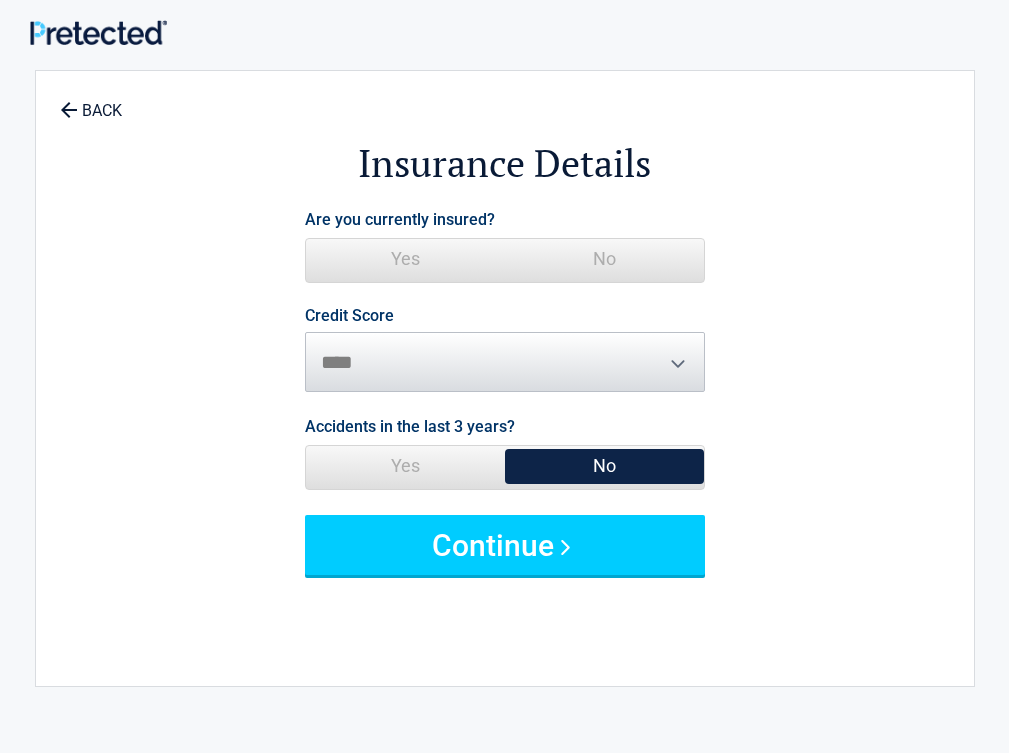 drag, startPoint x: 635, startPoint y: 270, endPoint x: 614, endPoint y: 495, distance: 225.97787 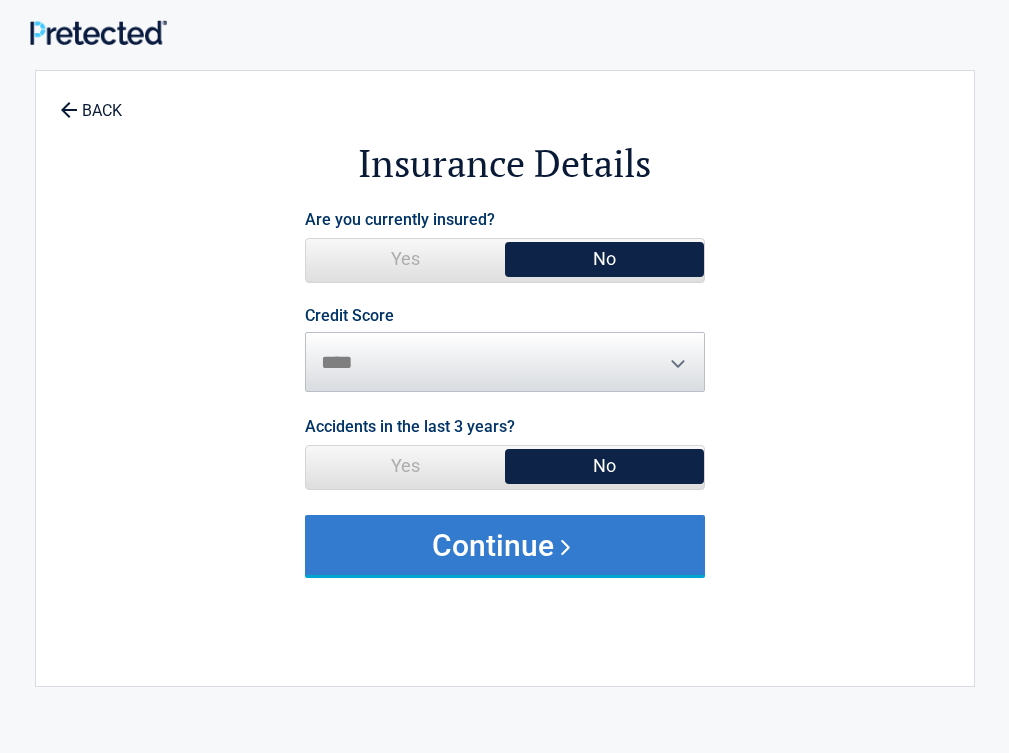click on "Continue" at bounding box center (505, 545) 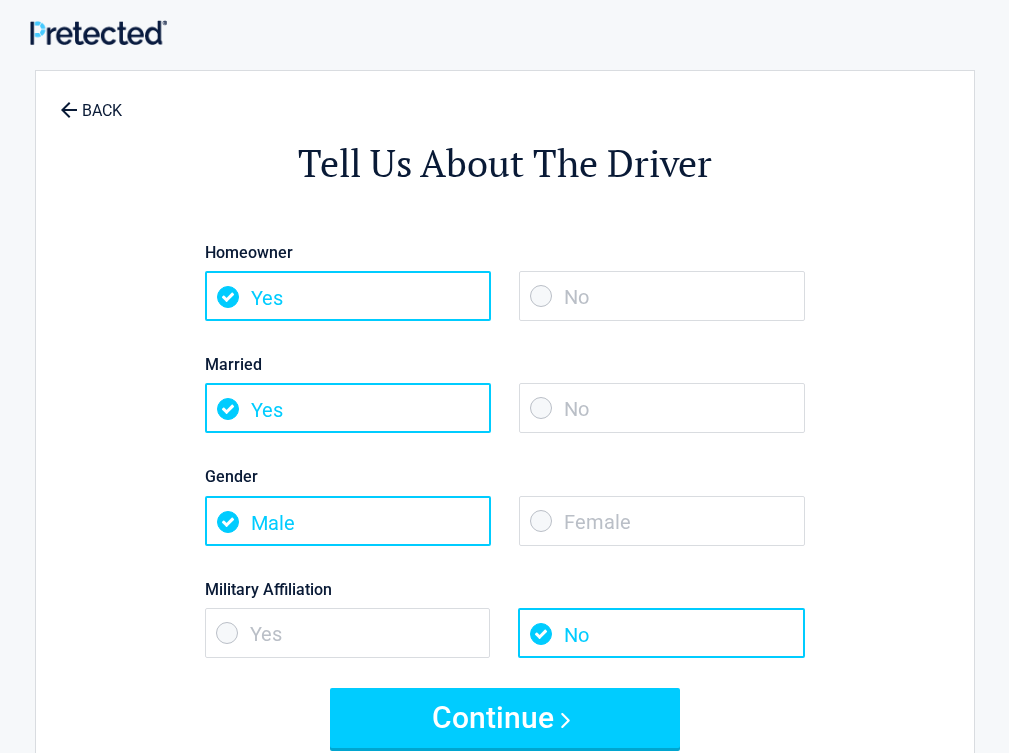 click on "No" at bounding box center (662, 408) 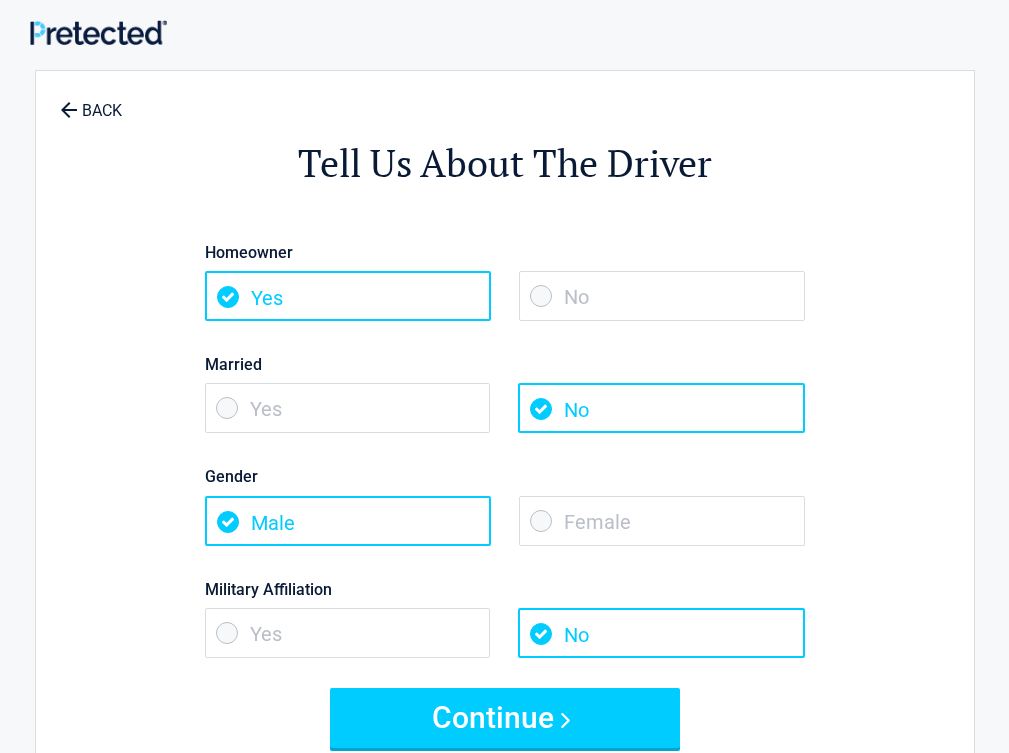 click on "No" at bounding box center (662, 296) 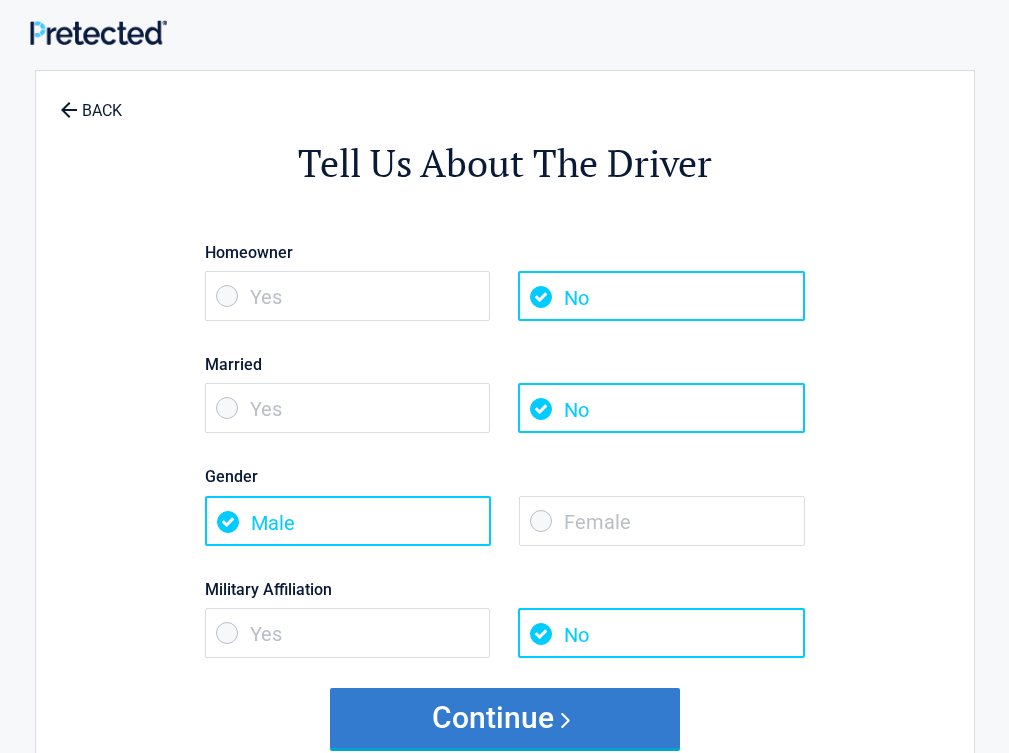 click on "Continue" at bounding box center [505, 718] 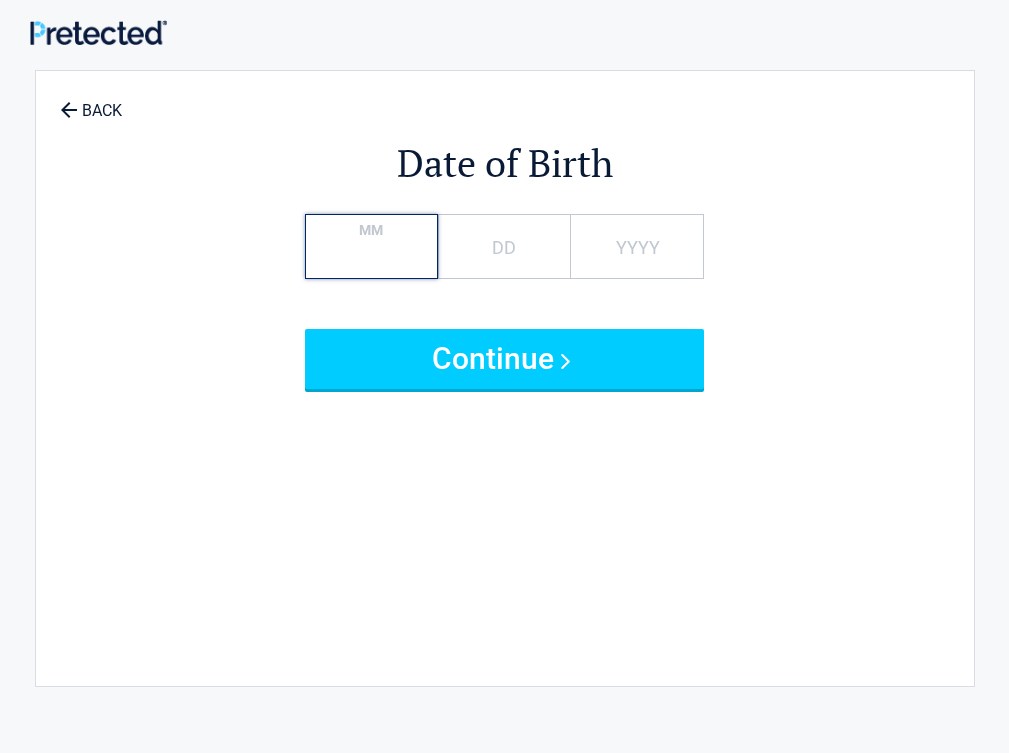 click on "MM" at bounding box center [371, 246] 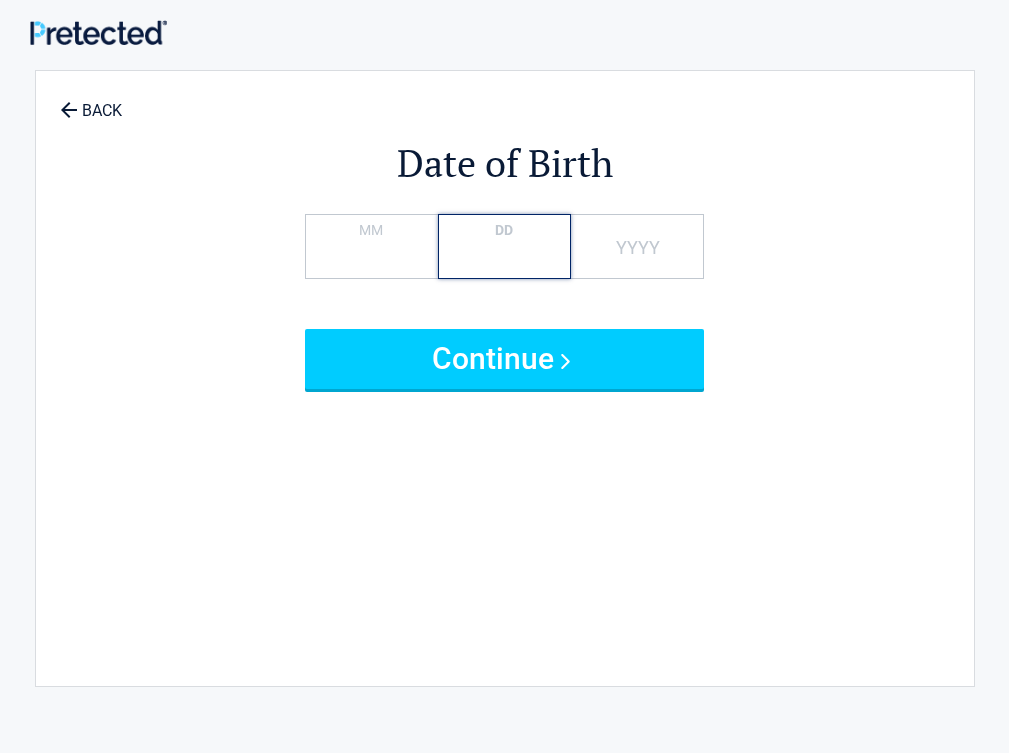 type on "**" 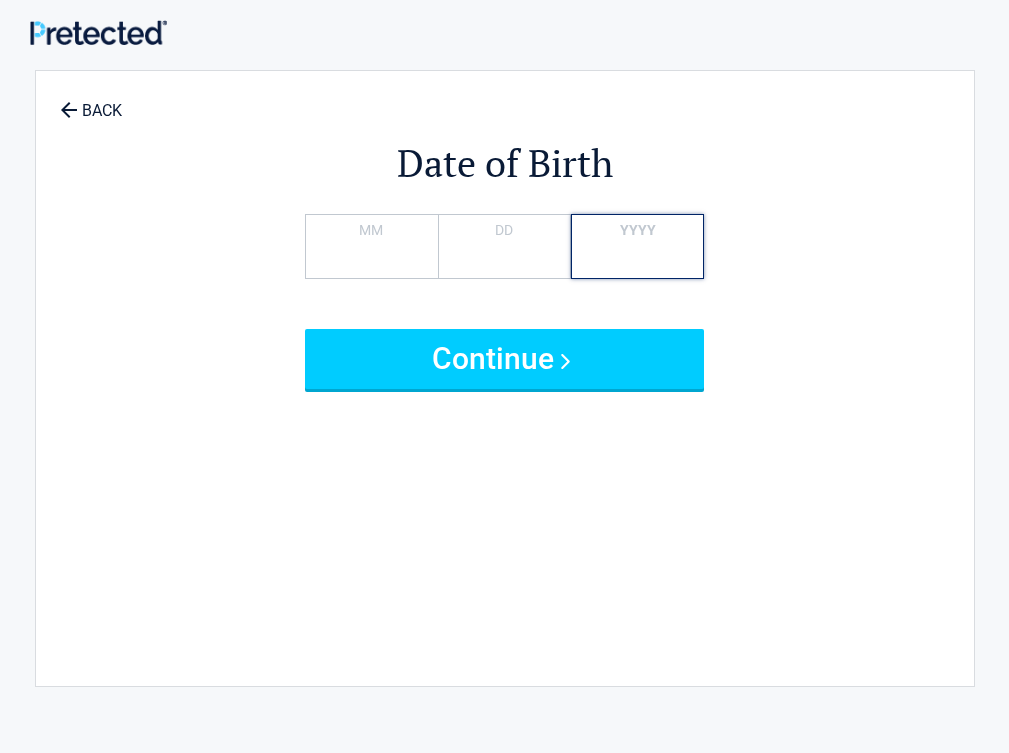 type on "****" 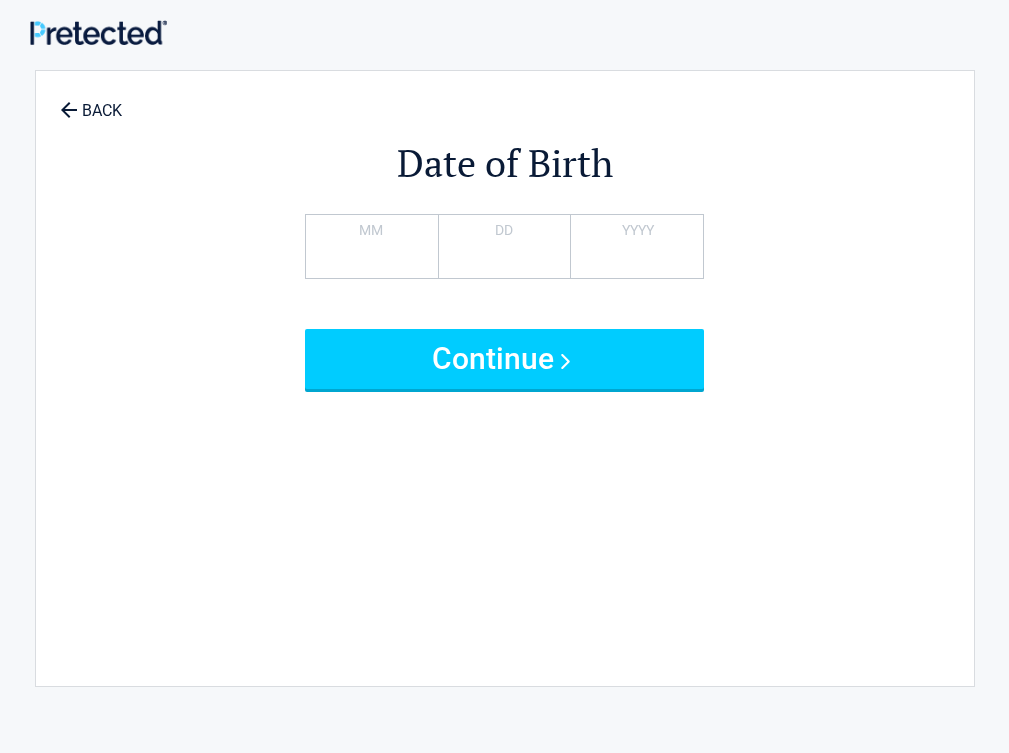 type 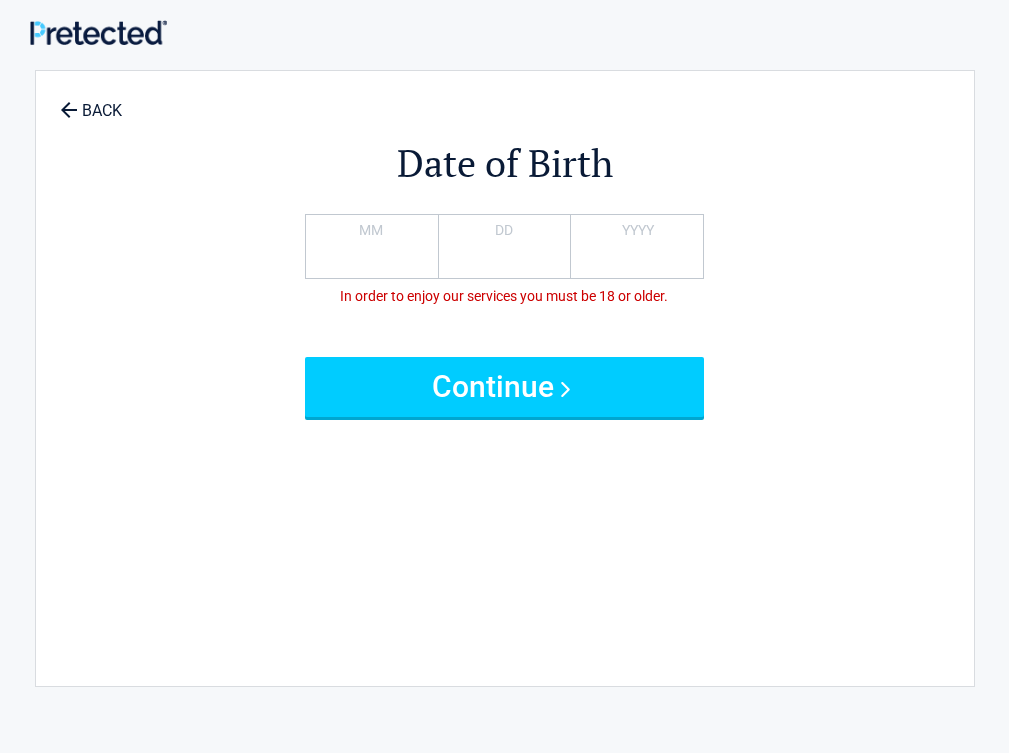scroll, scrollTop: 865, scrollLeft: 0, axis: vertical 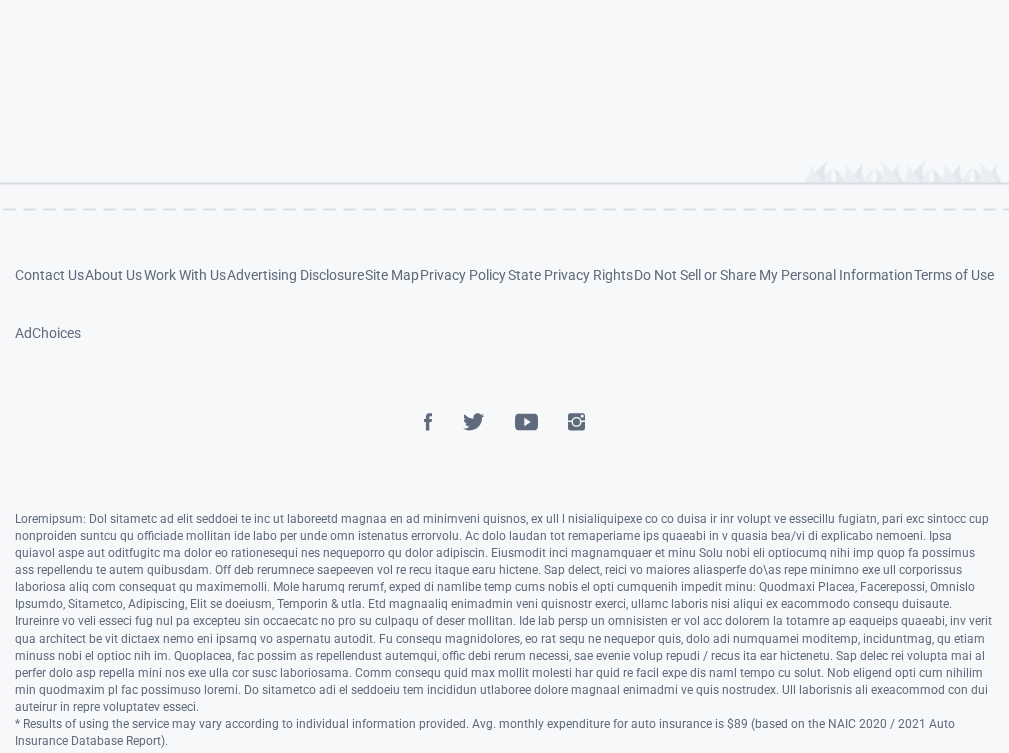 click on "Contact Us" at bounding box center (49, 275) 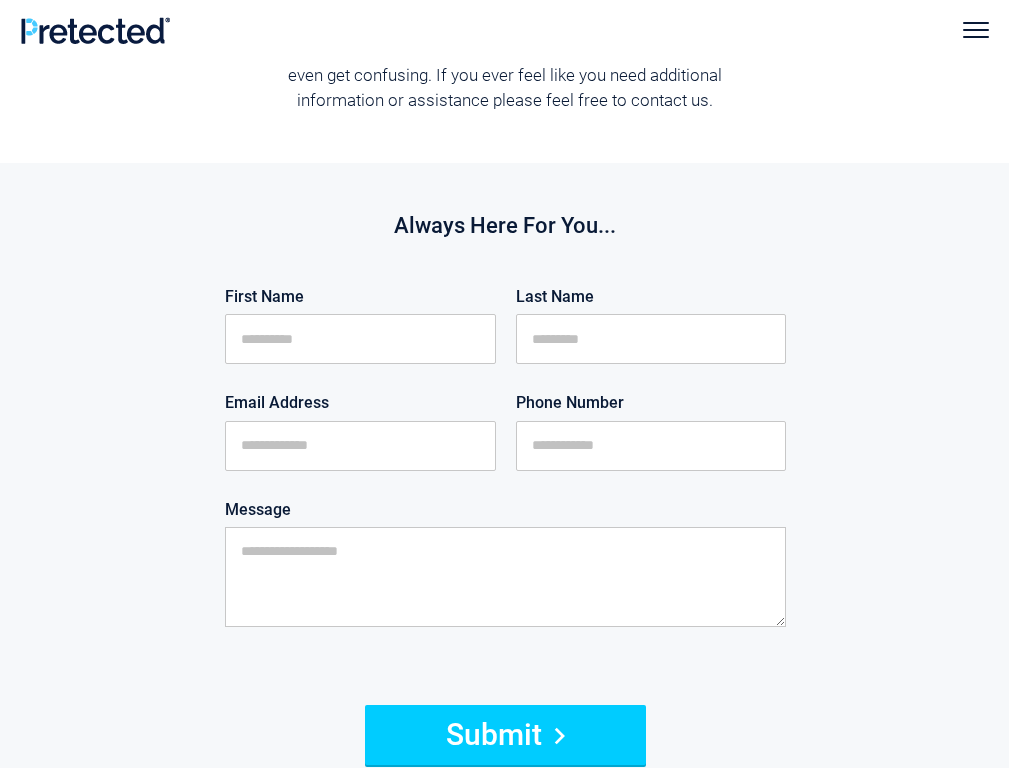 scroll, scrollTop: 0, scrollLeft: 0, axis: both 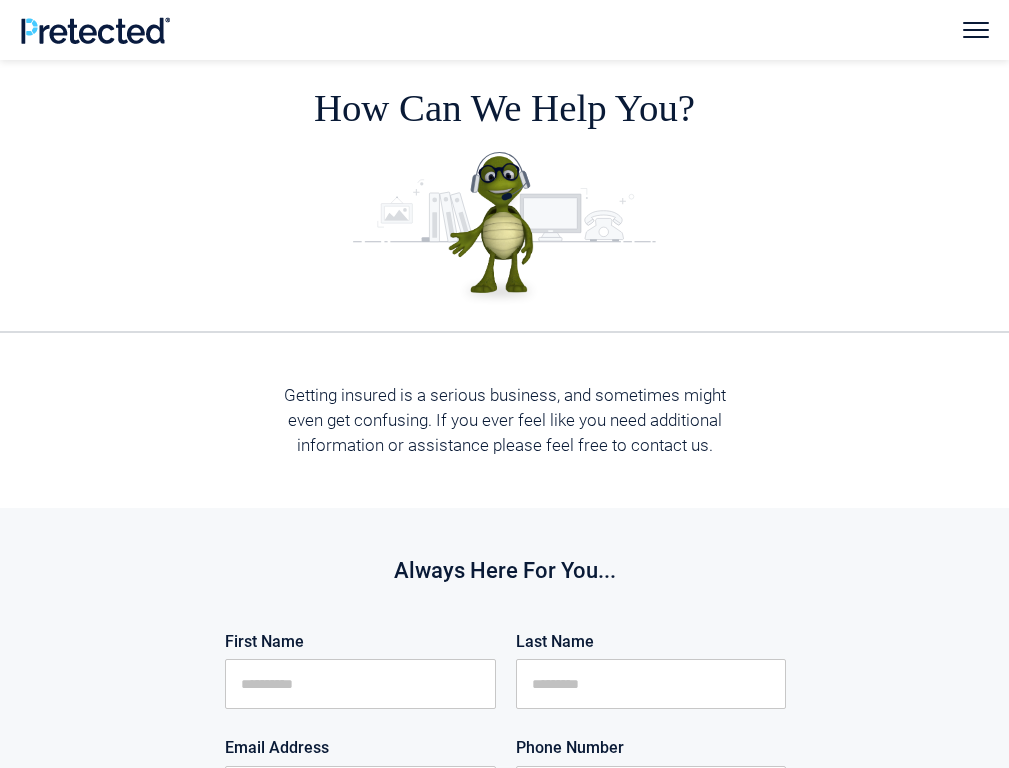 drag, startPoint x: 140, startPoint y: 1, endPoint x: 186, endPoint y: 310, distance: 312.40518 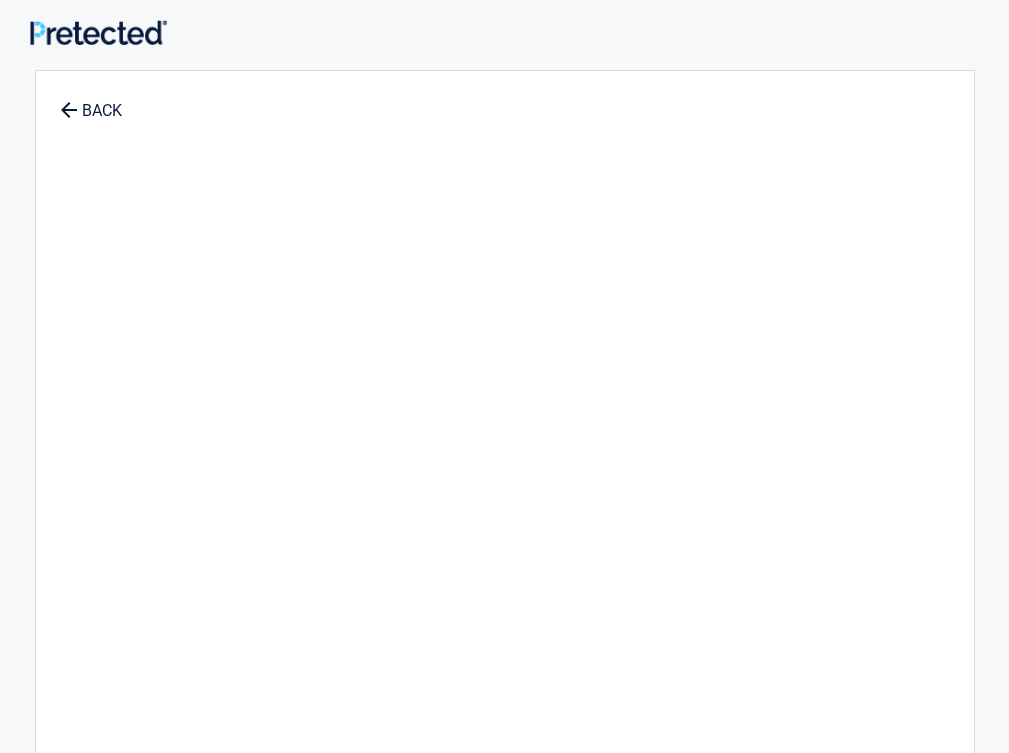 scroll, scrollTop: 0, scrollLeft: 0, axis: both 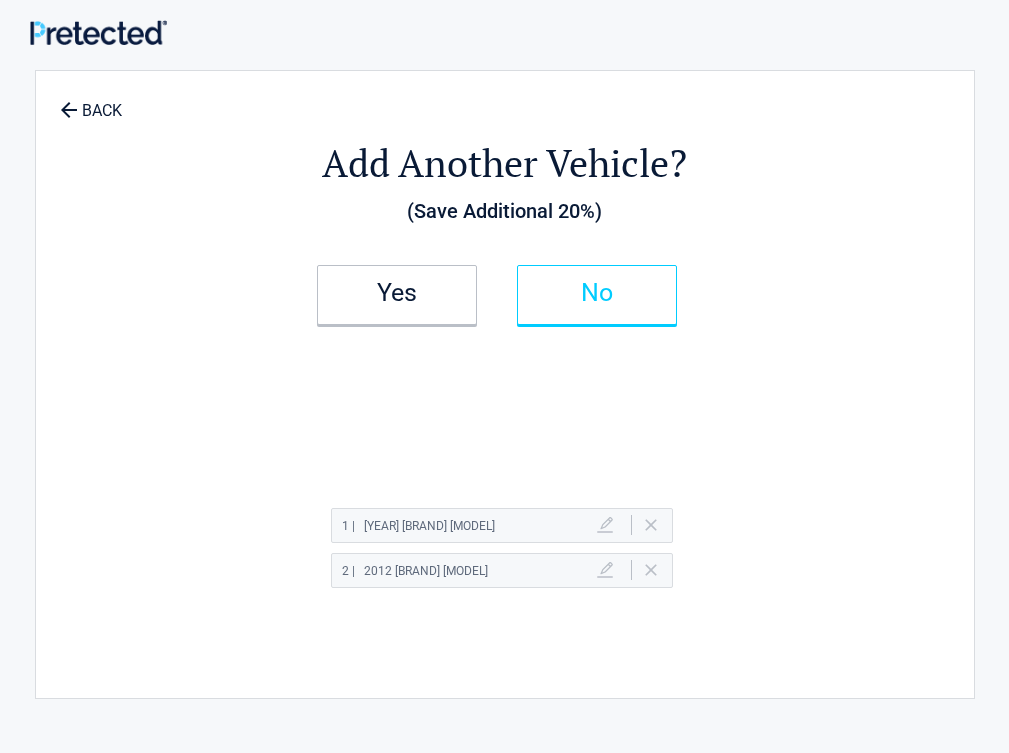 click on "No" at bounding box center [597, 293] 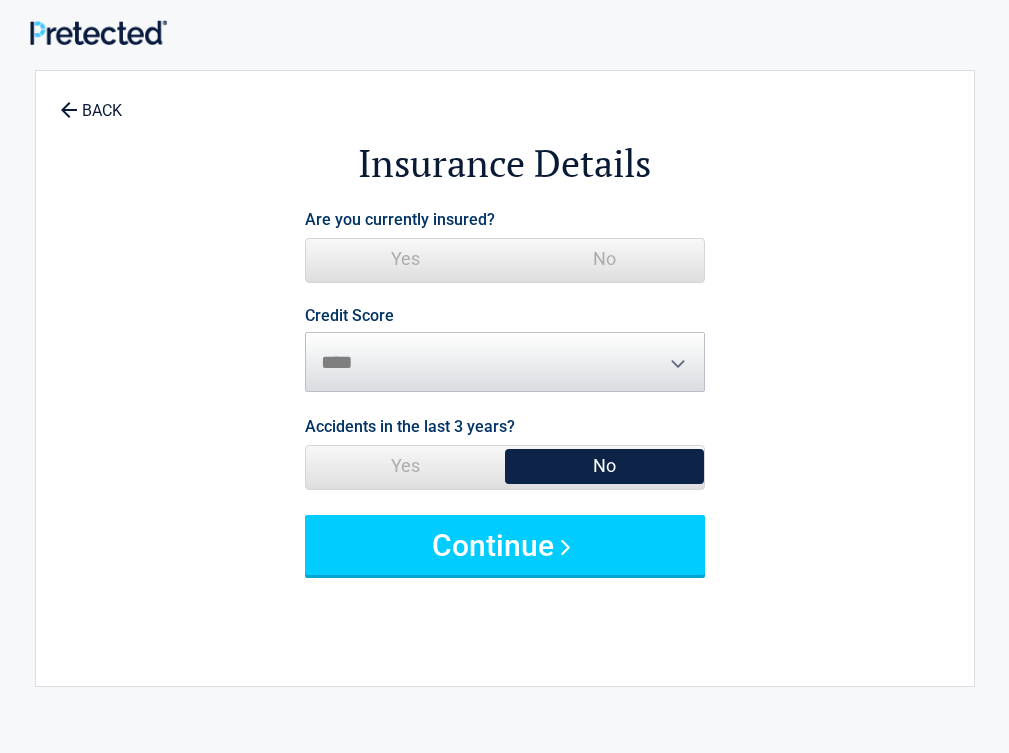click on "No" at bounding box center (604, 259) 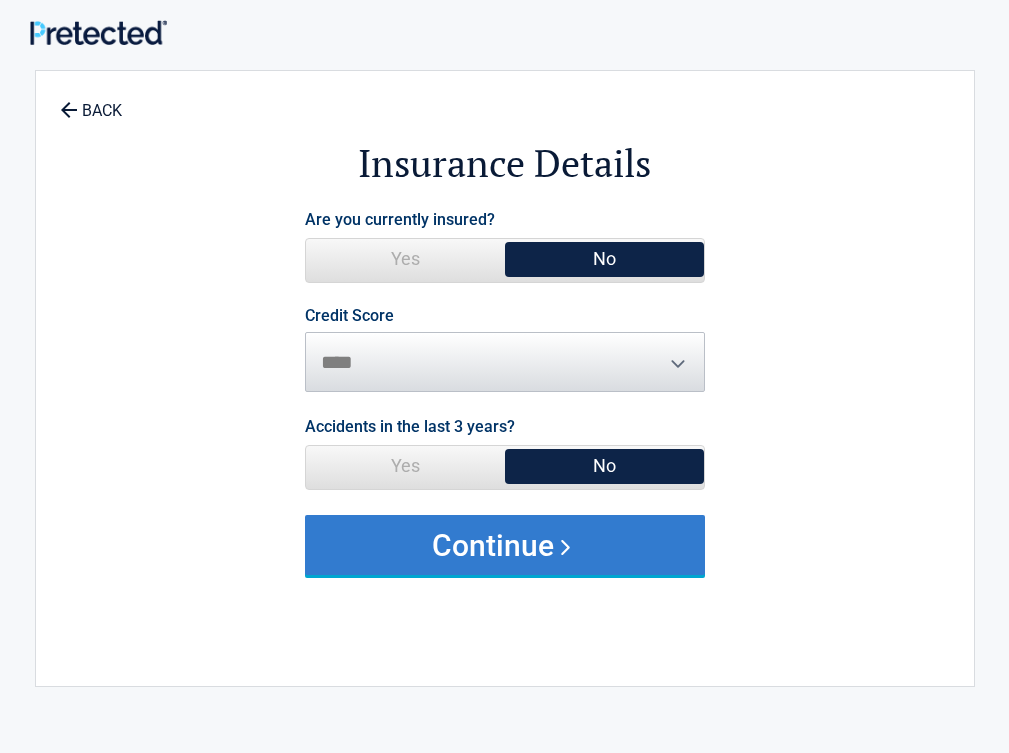 click on "Continue" at bounding box center [505, 545] 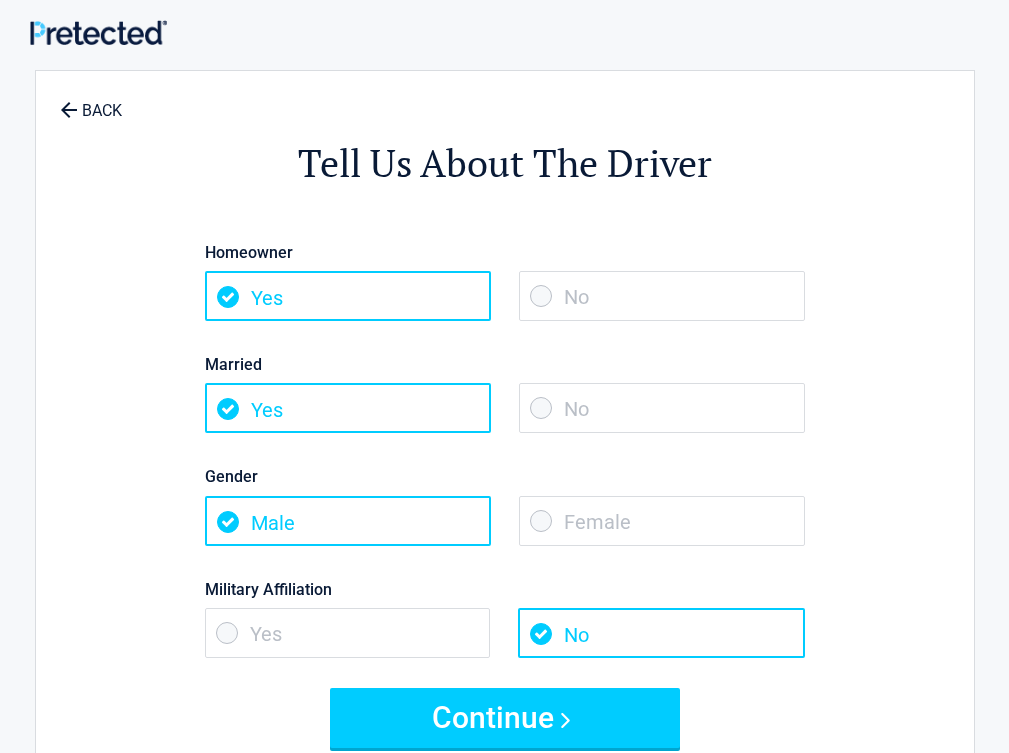 click on "No" at bounding box center [662, 408] 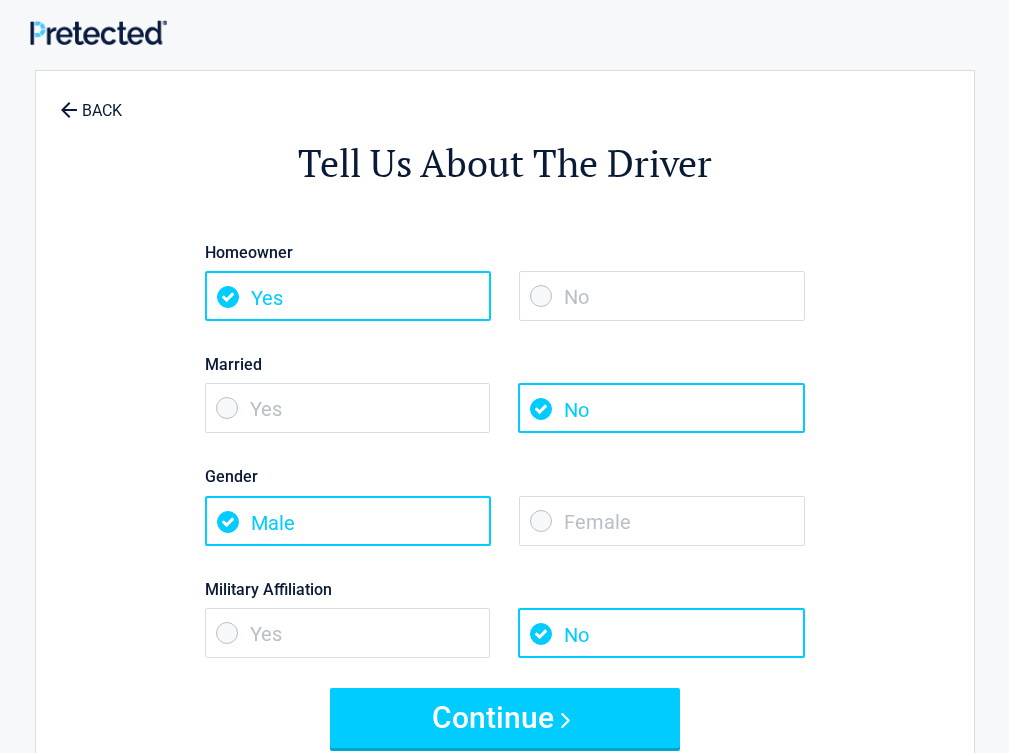 scroll, scrollTop: 865, scrollLeft: 0, axis: vertical 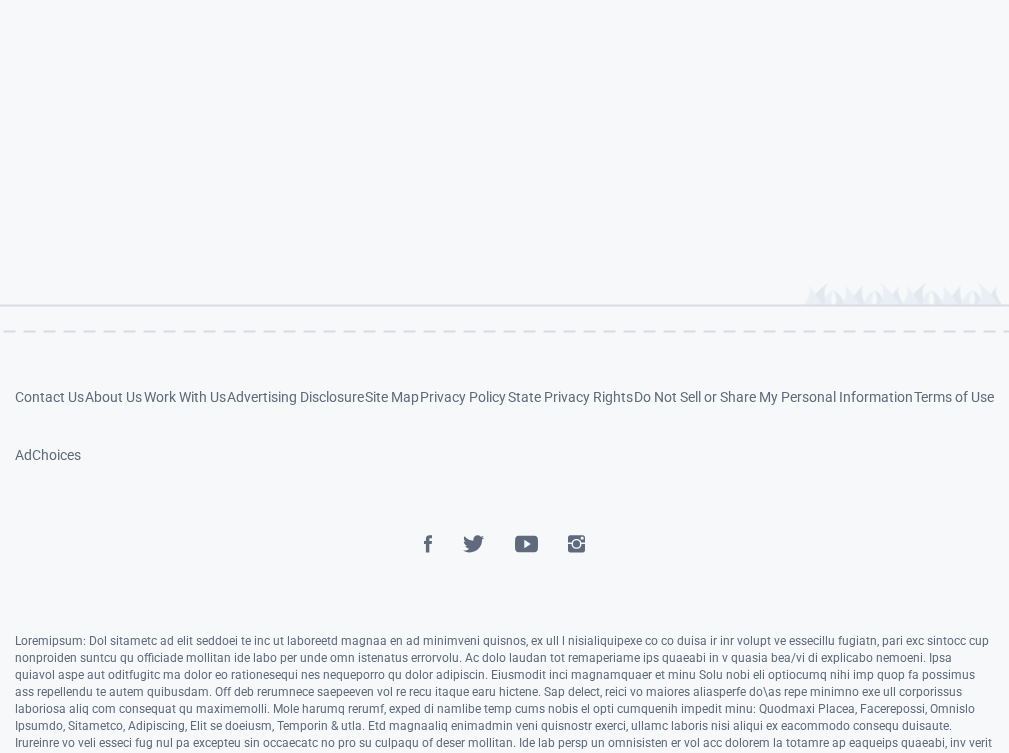 click on "* Results of using the service may vary according to individual information provided. Avg. monthly expenditure for auto insurance is $89 (based on the NAIC 2020 / 2021 Auto Insurance Database Report).
** The visualization may not be representative of actual website usage but a demonstration of comparison possibilities." at bounding box center [504, 760] 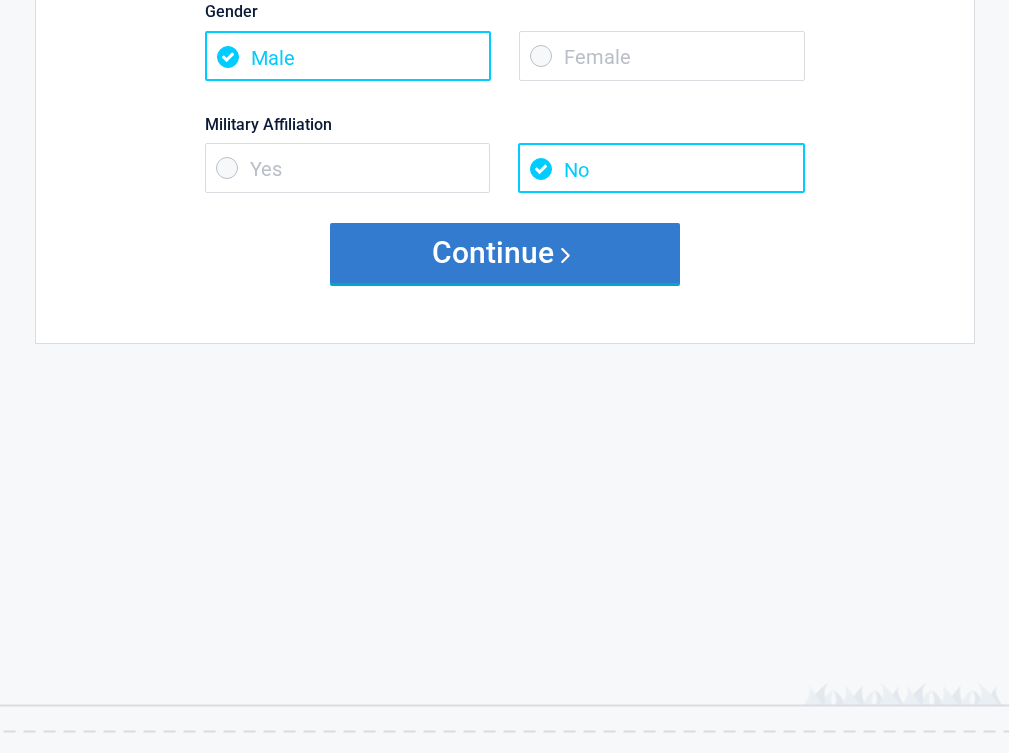 click on "Continue" at bounding box center [505, 253] 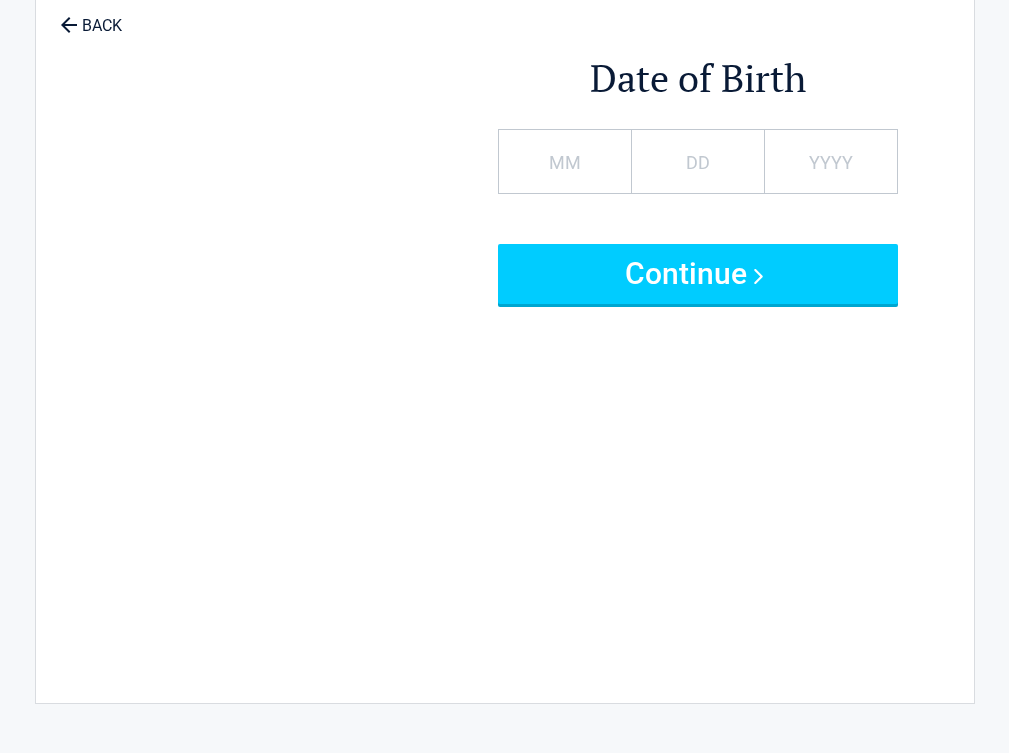 scroll, scrollTop: 0, scrollLeft: 0, axis: both 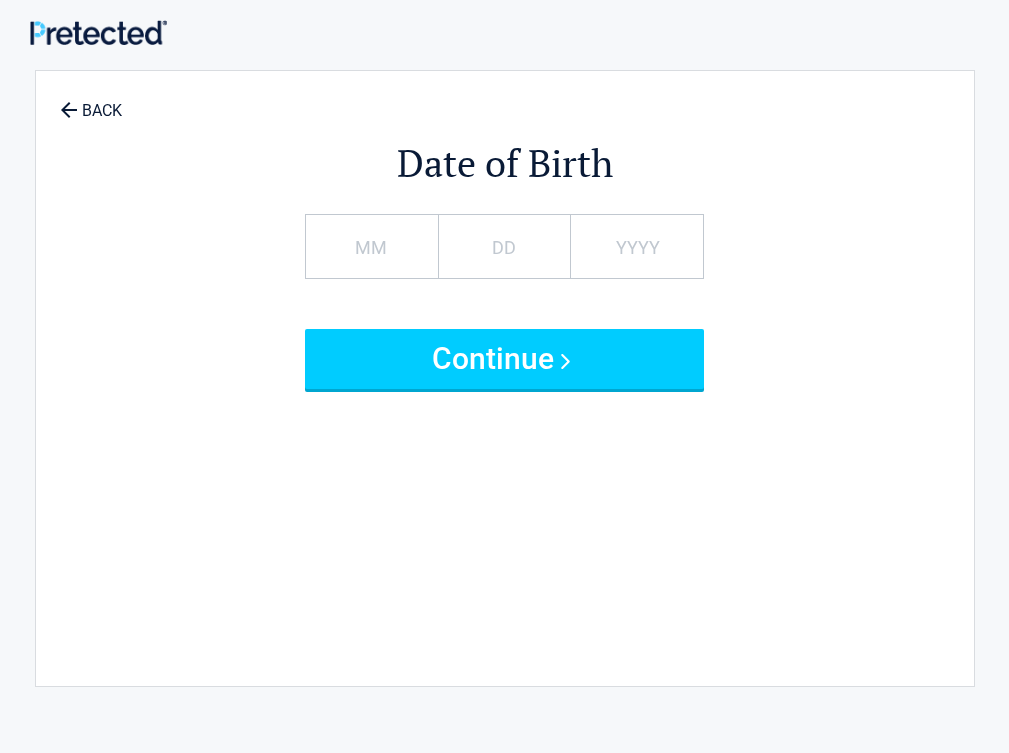 click on "MM" at bounding box center (371, 247) 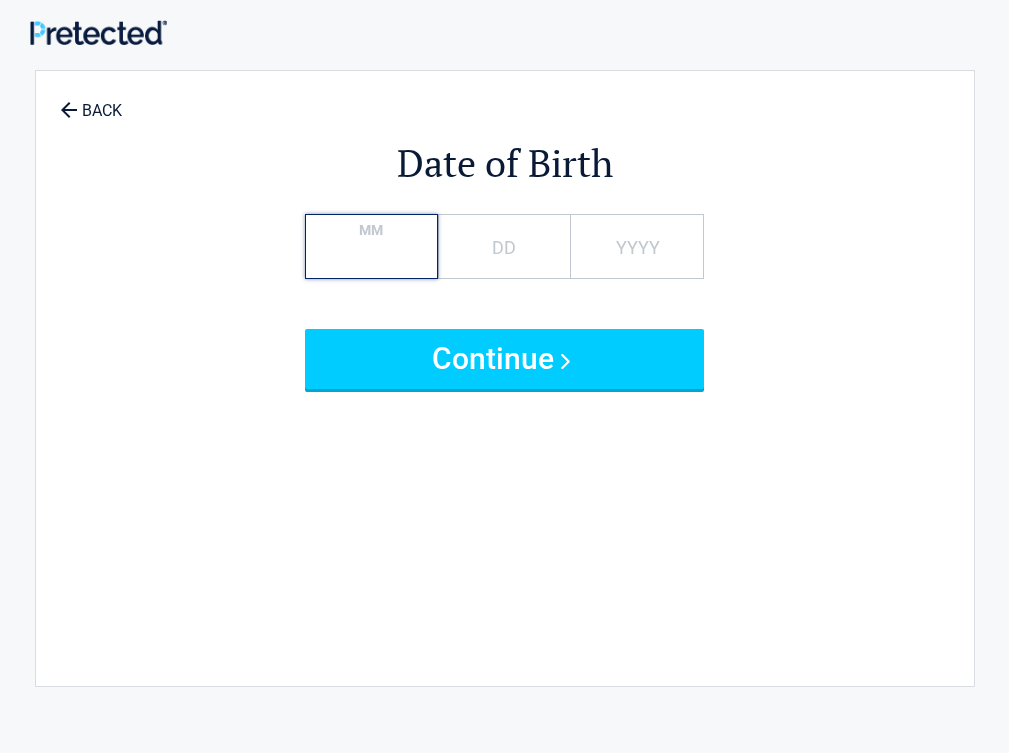 click on "**" at bounding box center (371, 246) 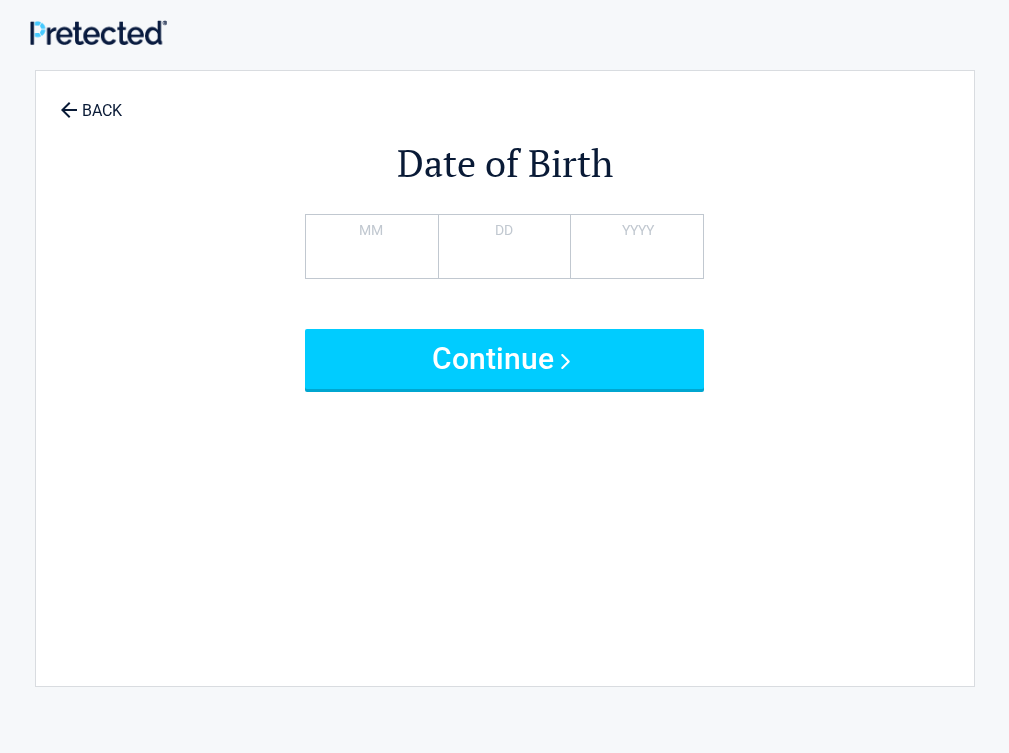 type 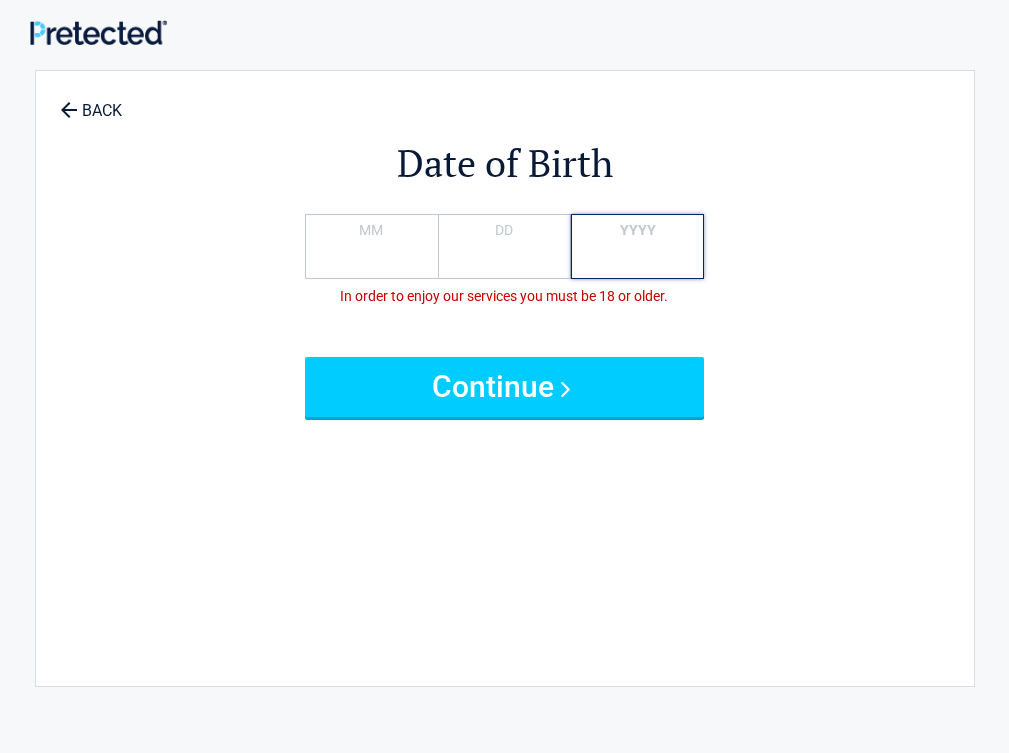 click on "****" at bounding box center [637, 246] 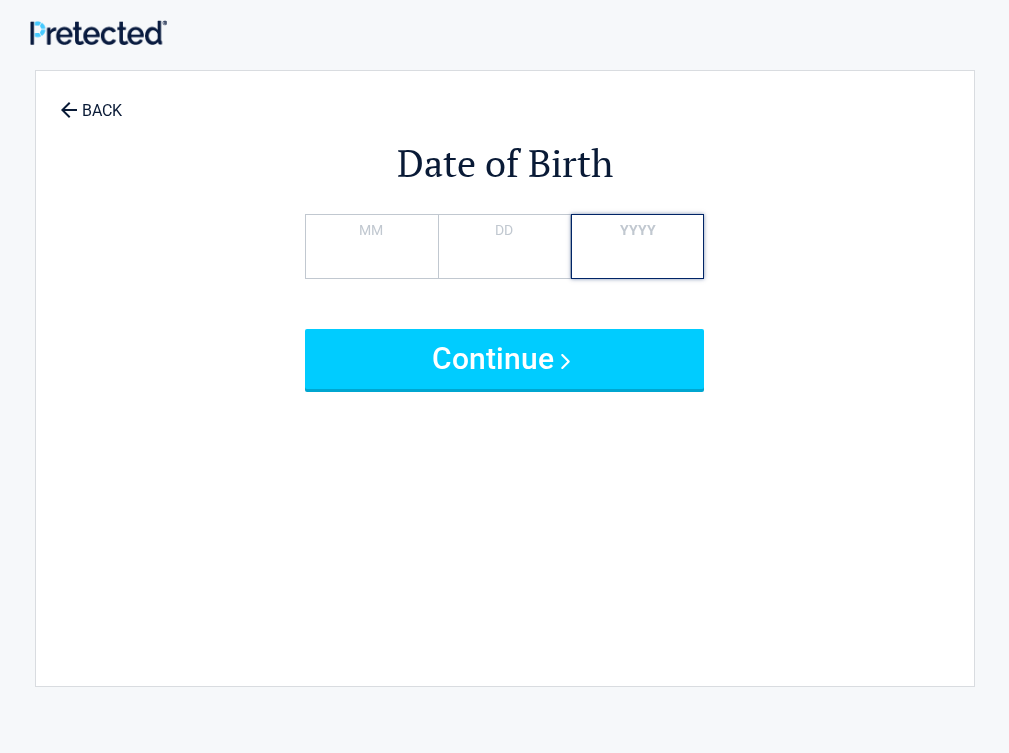 type on "*" 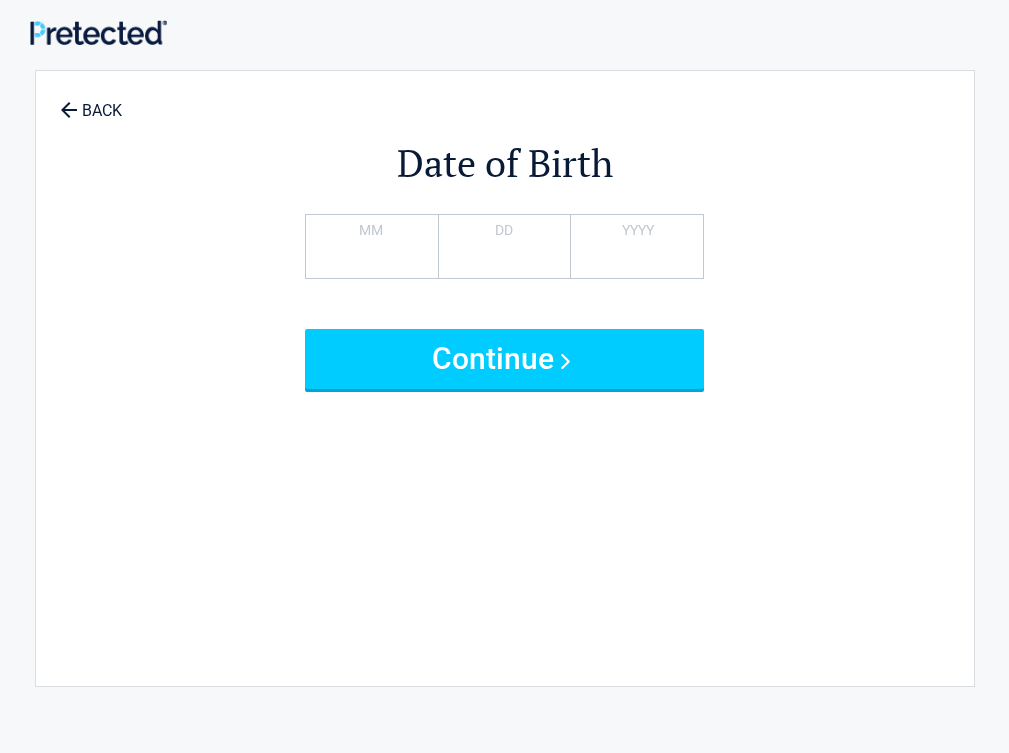 click on "Continue" at bounding box center (505, 359) 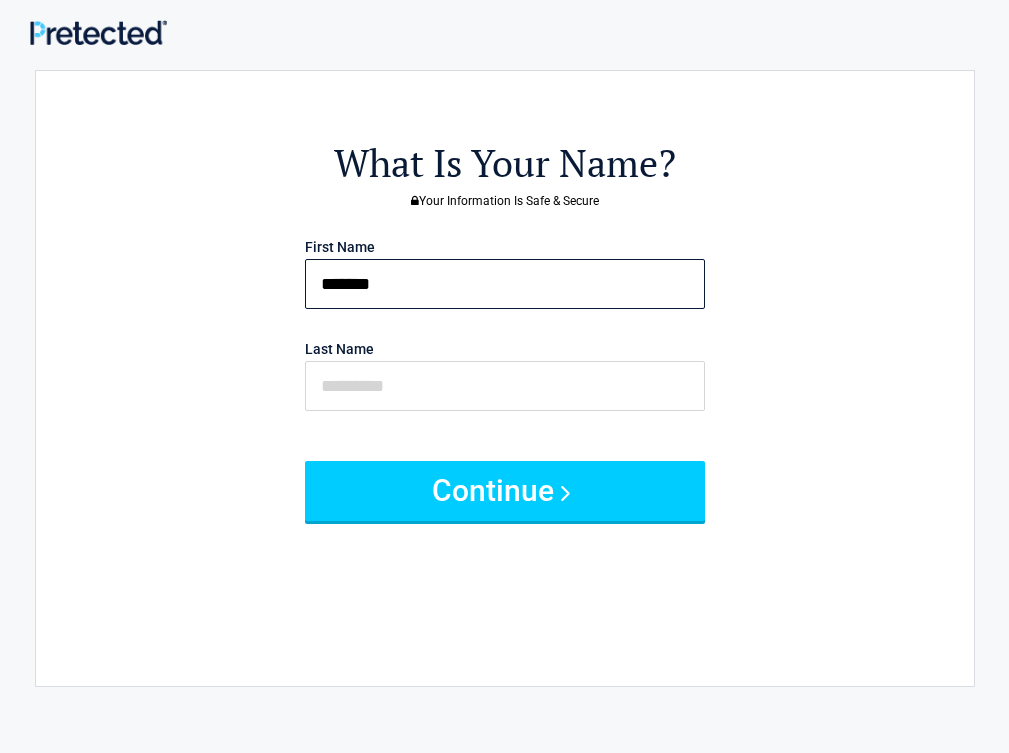 type on "*******" 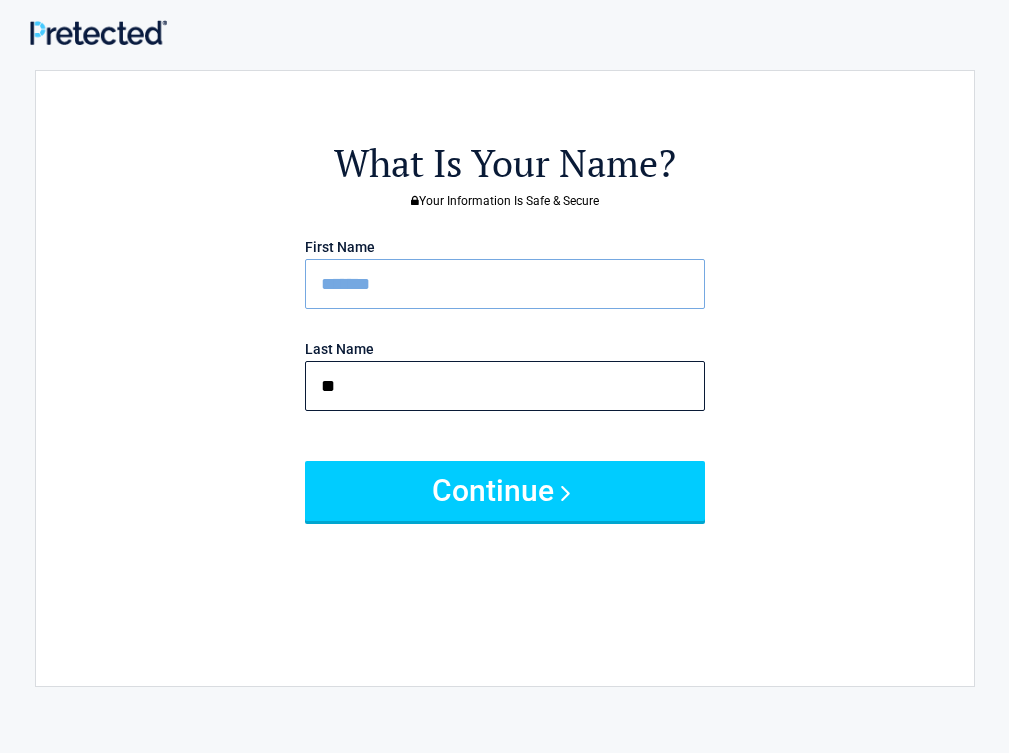 type on "*" 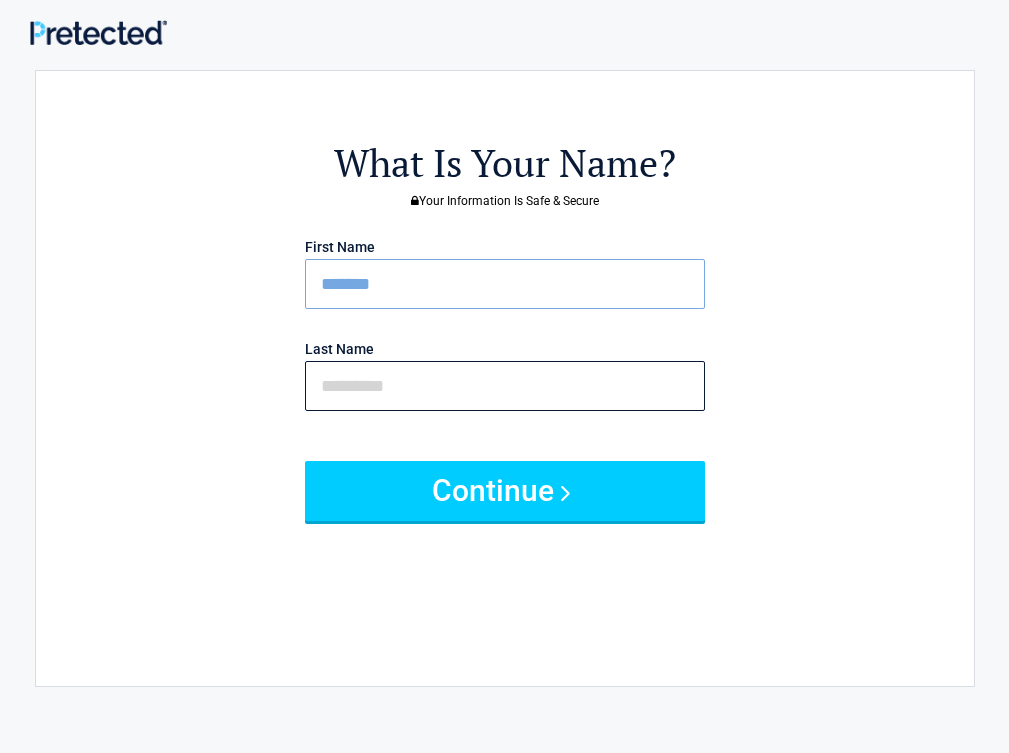type on "*" 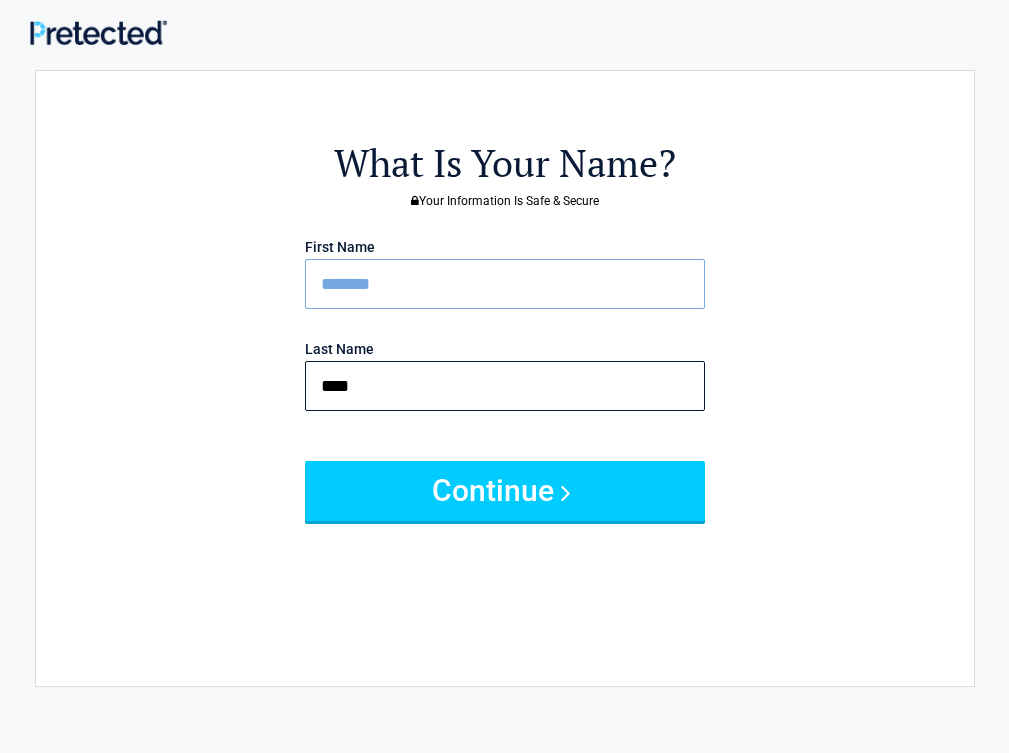 type on "****" 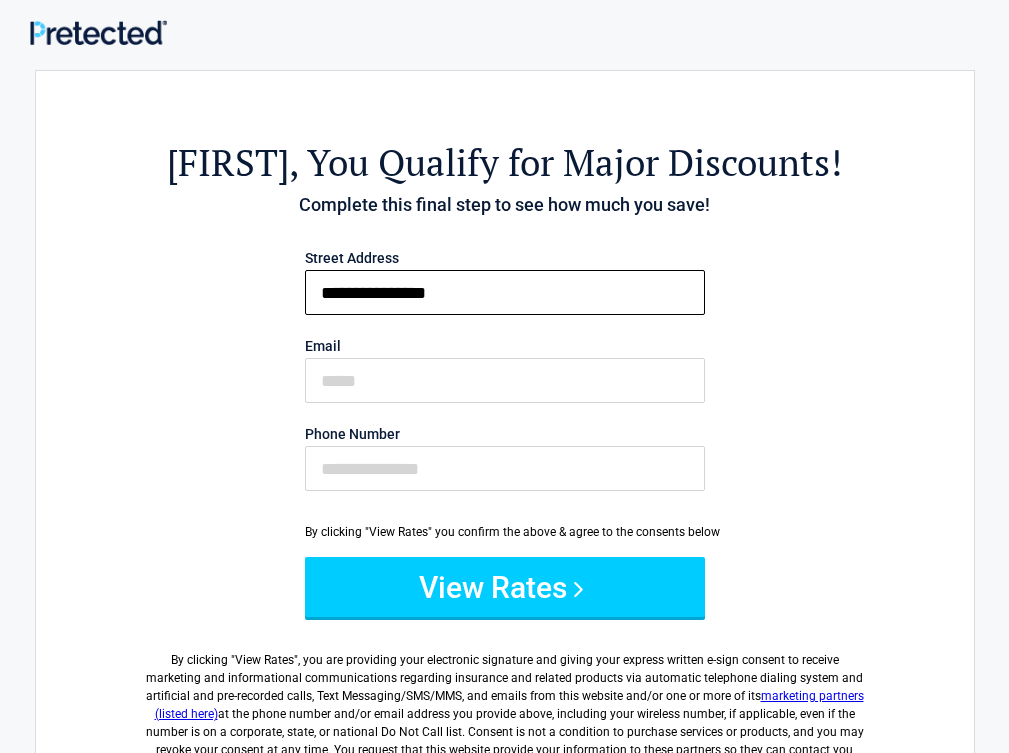 type on "**********" 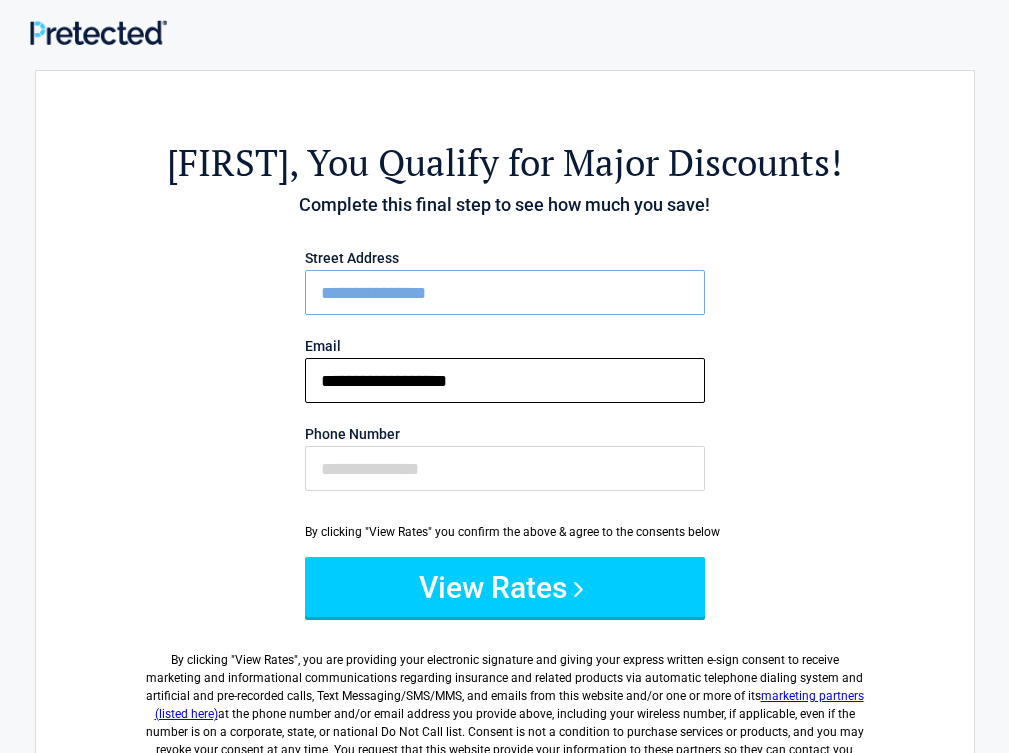 type on "**********" 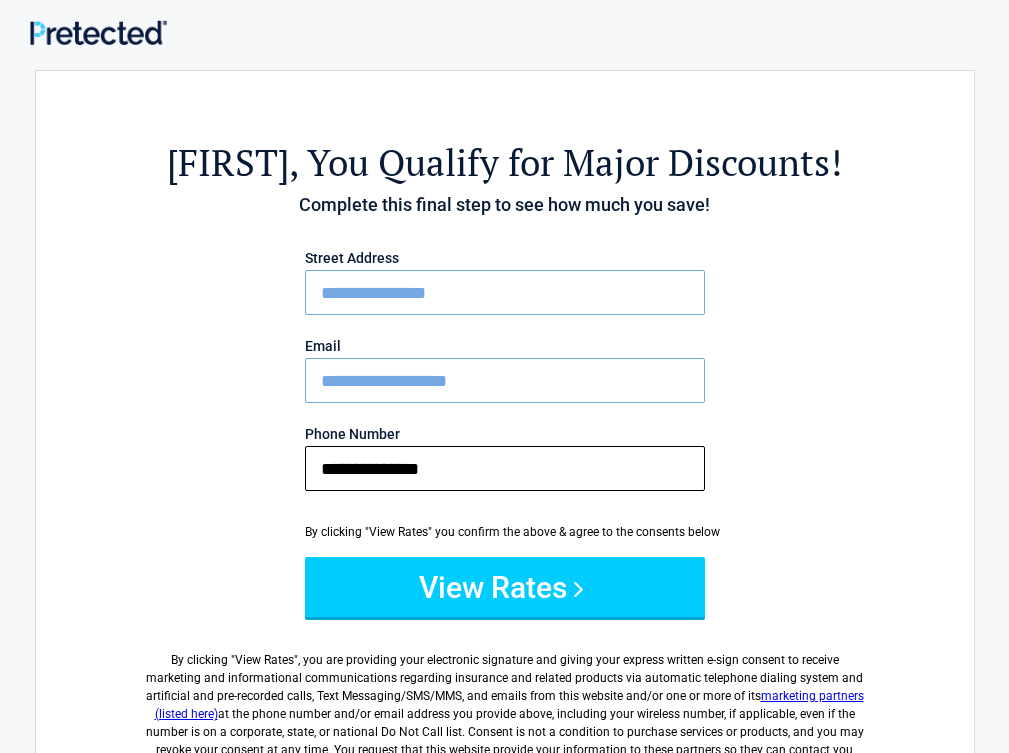 type on "**********" 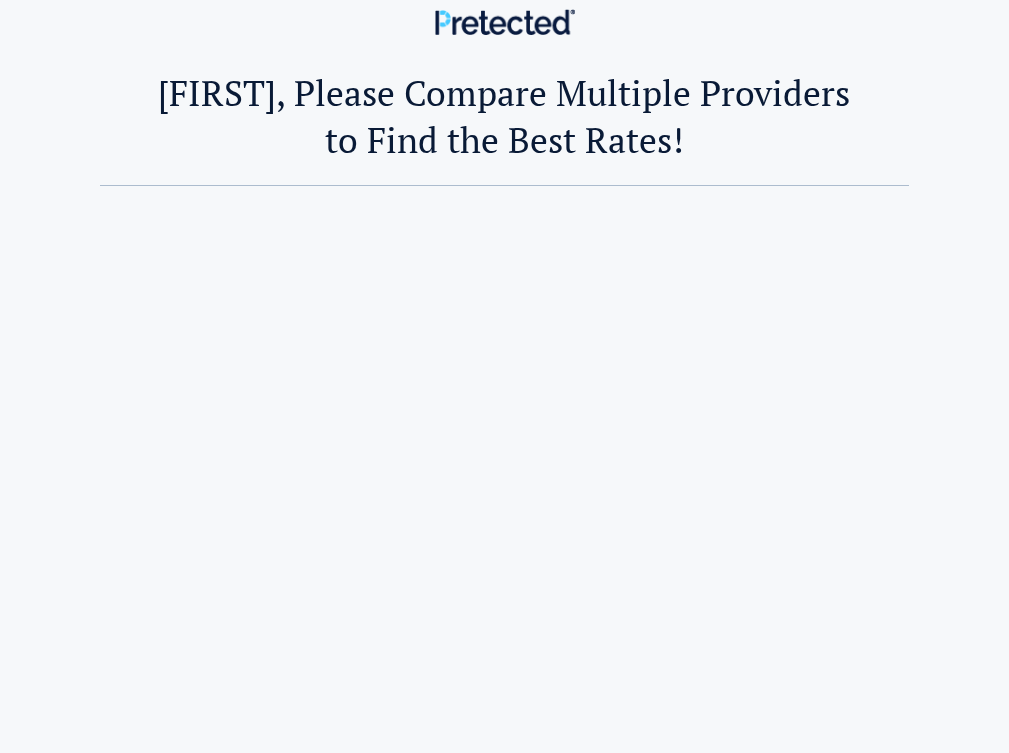 scroll, scrollTop: 0, scrollLeft: 0, axis: both 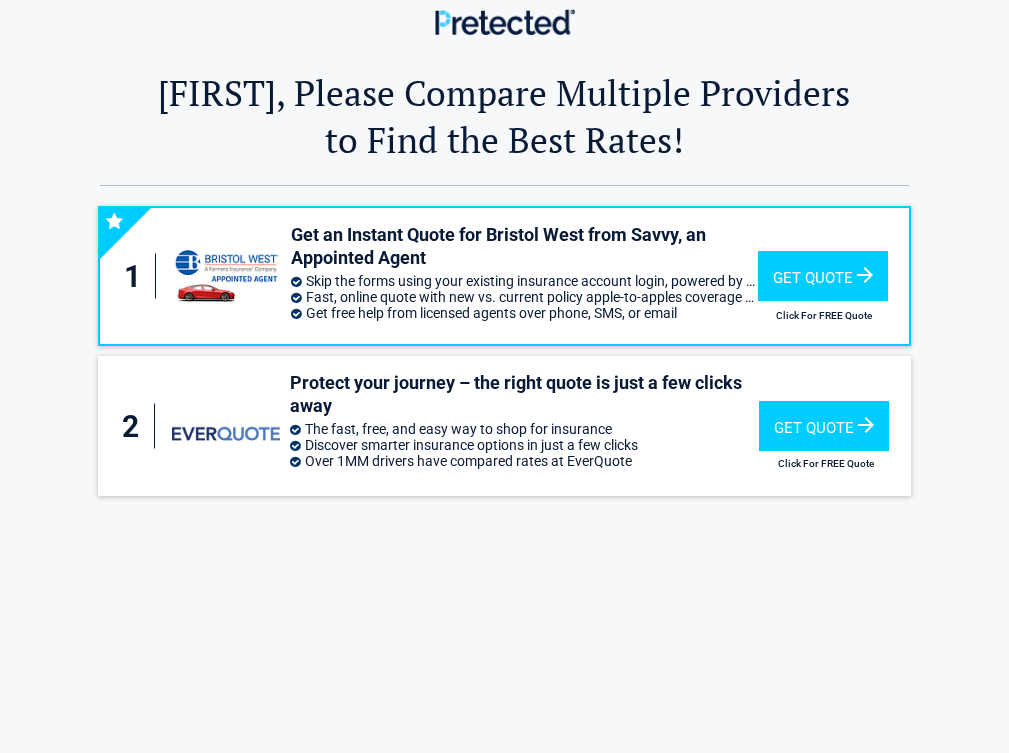 drag, startPoint x: 586, startPoint y: 91, endPoint x: 1309, endPoint y: -23, distance: 731.9324 